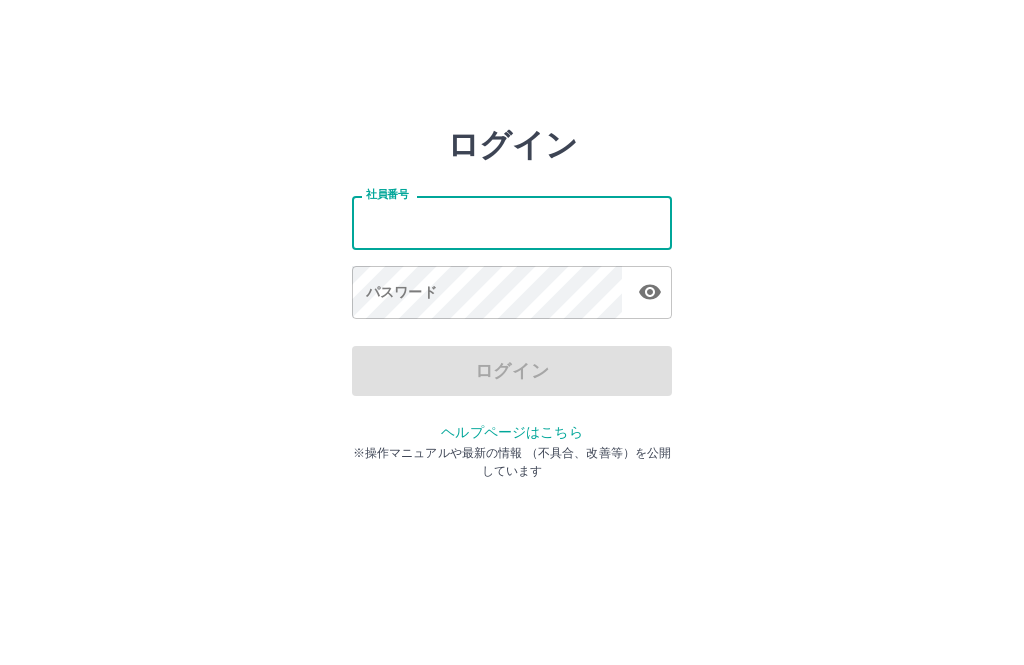 scroll, scrollTop: 0, scrollLeft: 0, axis: both 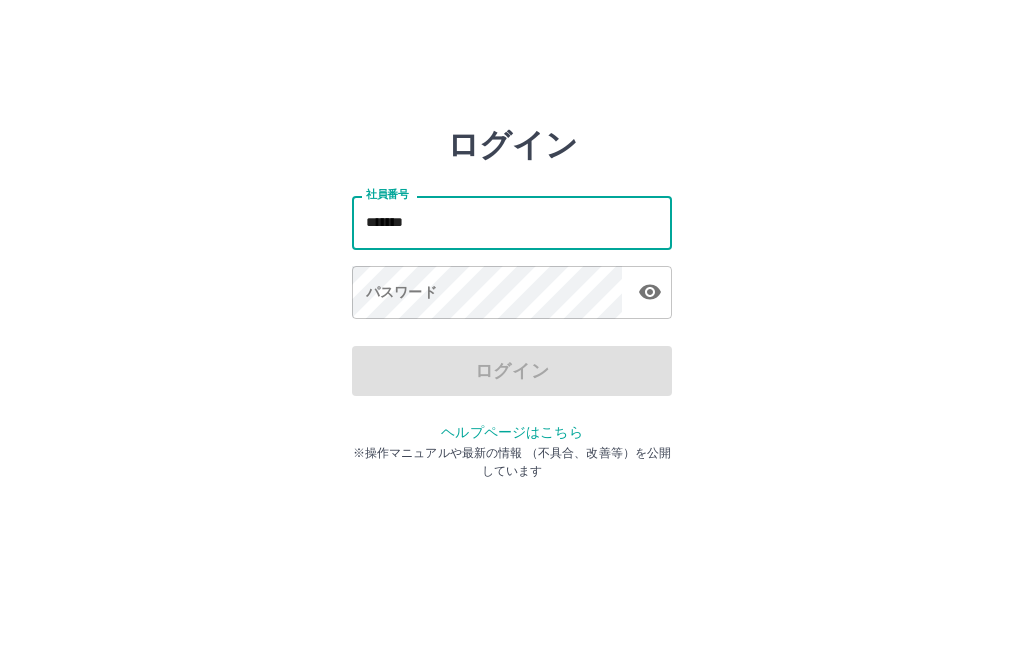 type on "*******" 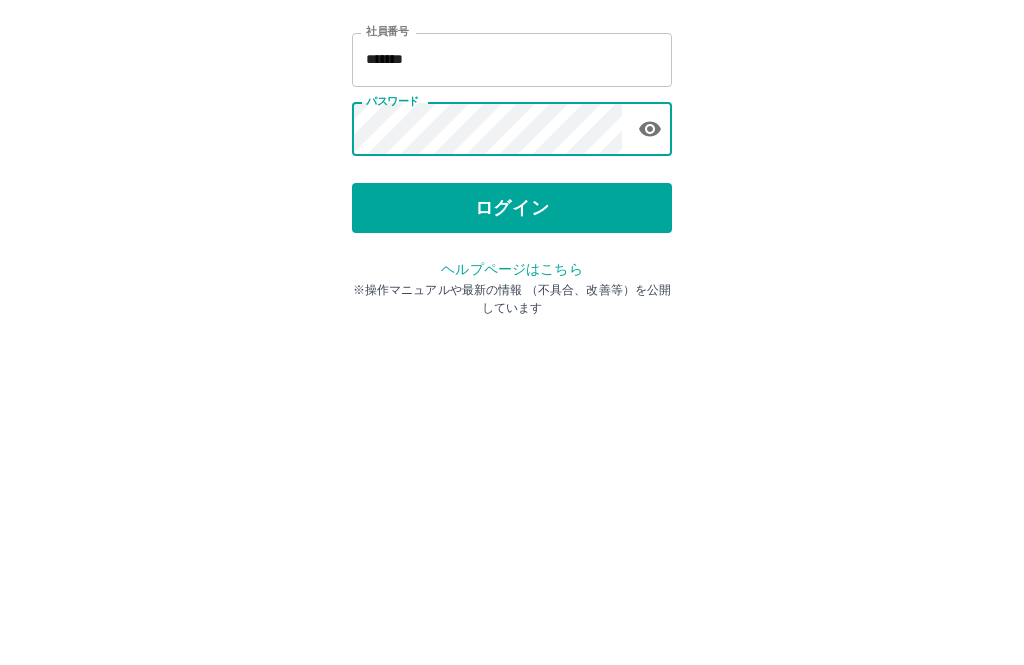 click on "ログイン" at bounding box center [512, 371] 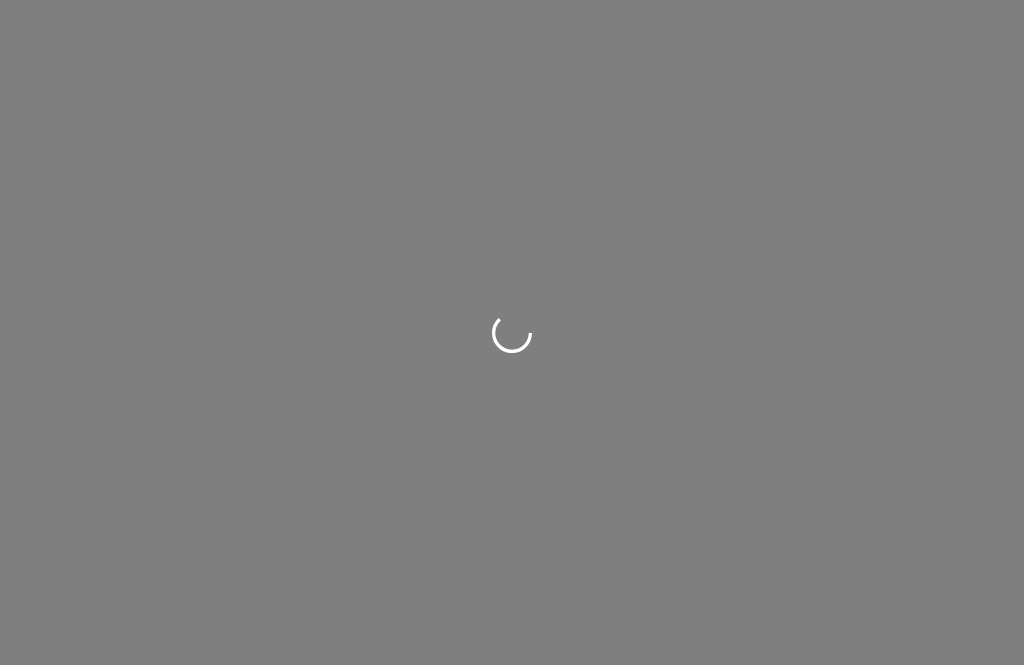 scroll, scrollTop: 0, scrollLeft: 0, axis: both 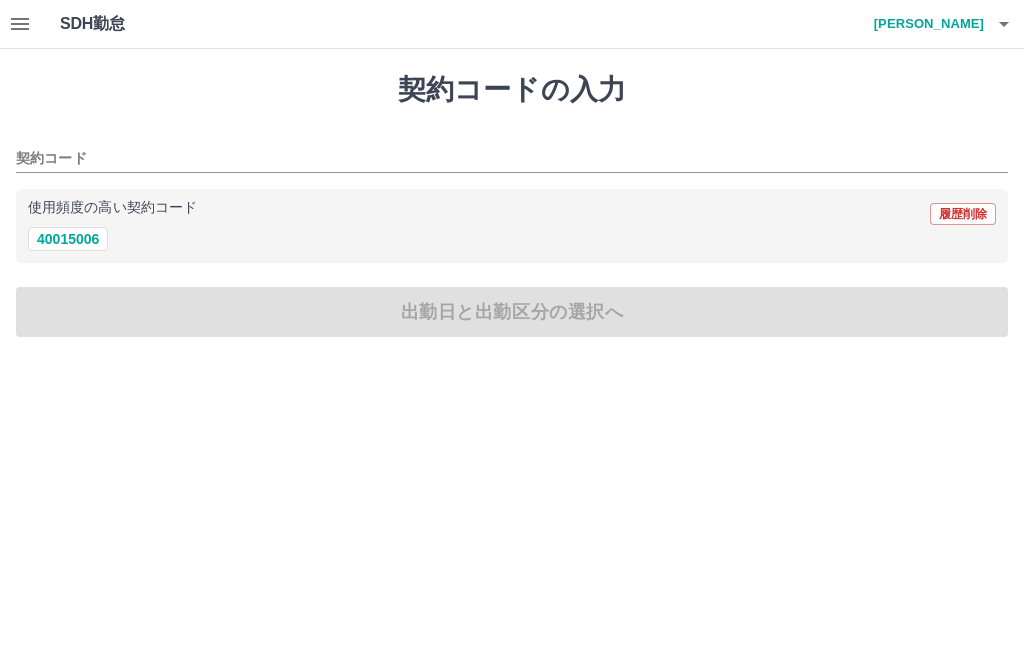 click on "40015006" at bounding box center [68, 239] 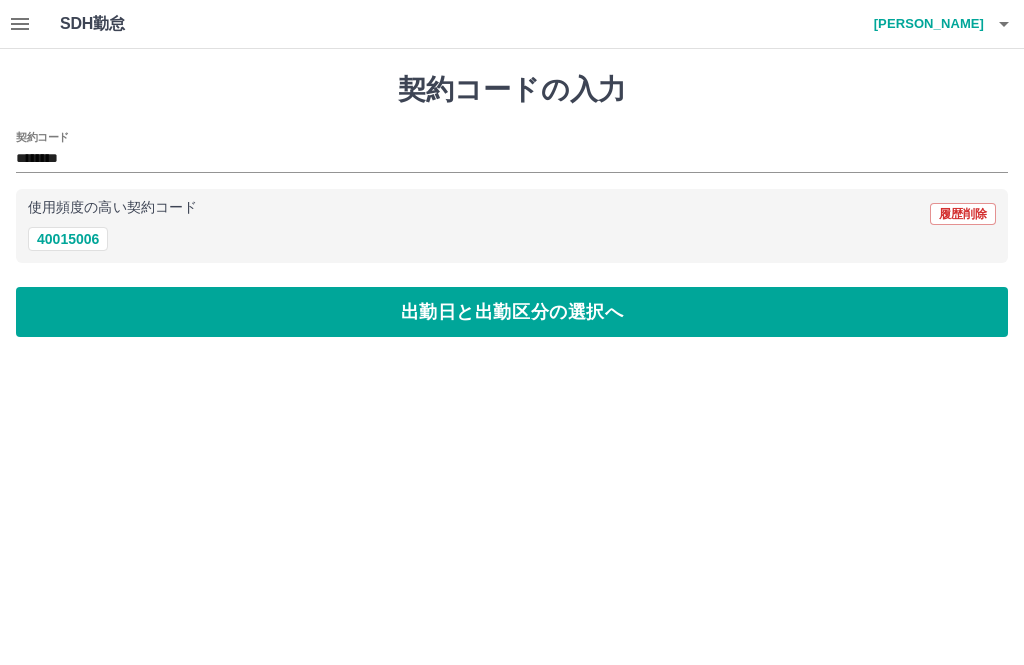 click on "出勤日と出勤区分の選択へ" at bounding box center (512, 312) 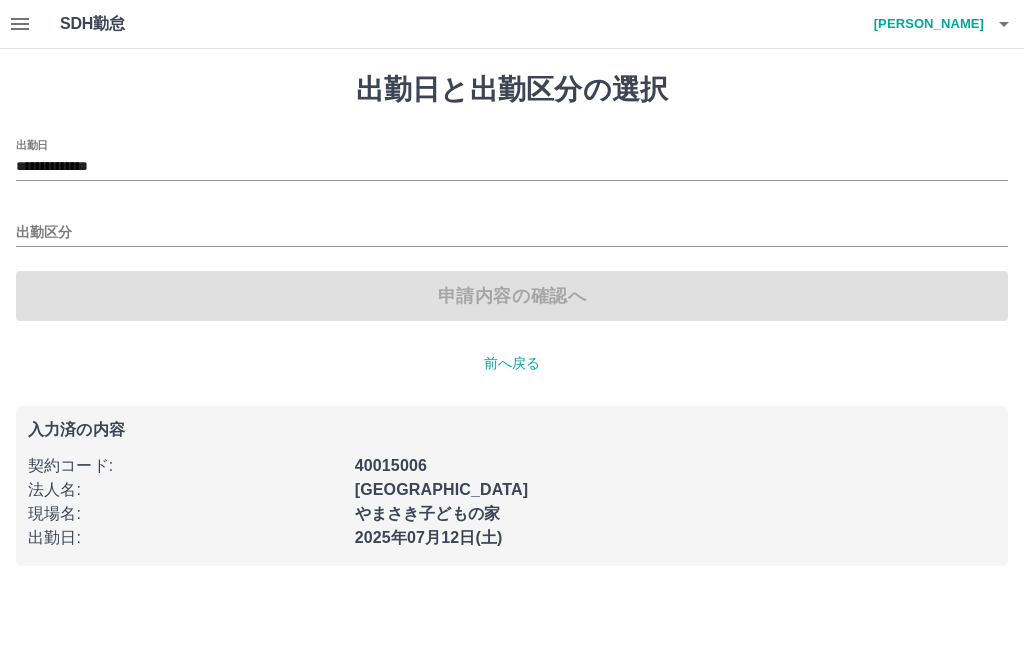 click on "**********" at bounding box center [512, 167] 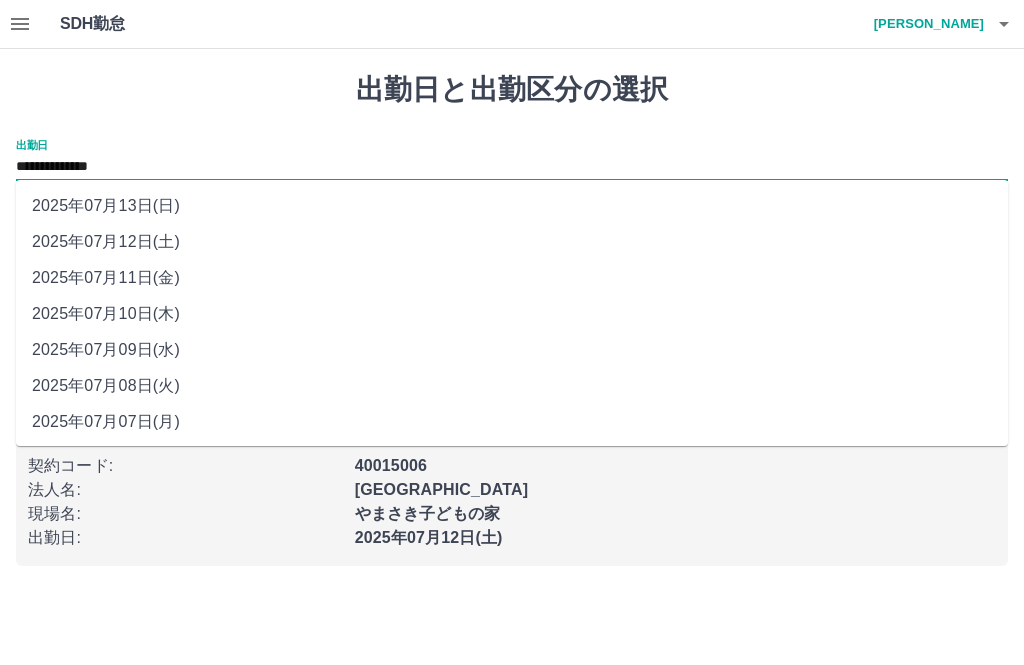 click on "2025年07月07日(月)" at bounding box center [512, 422] 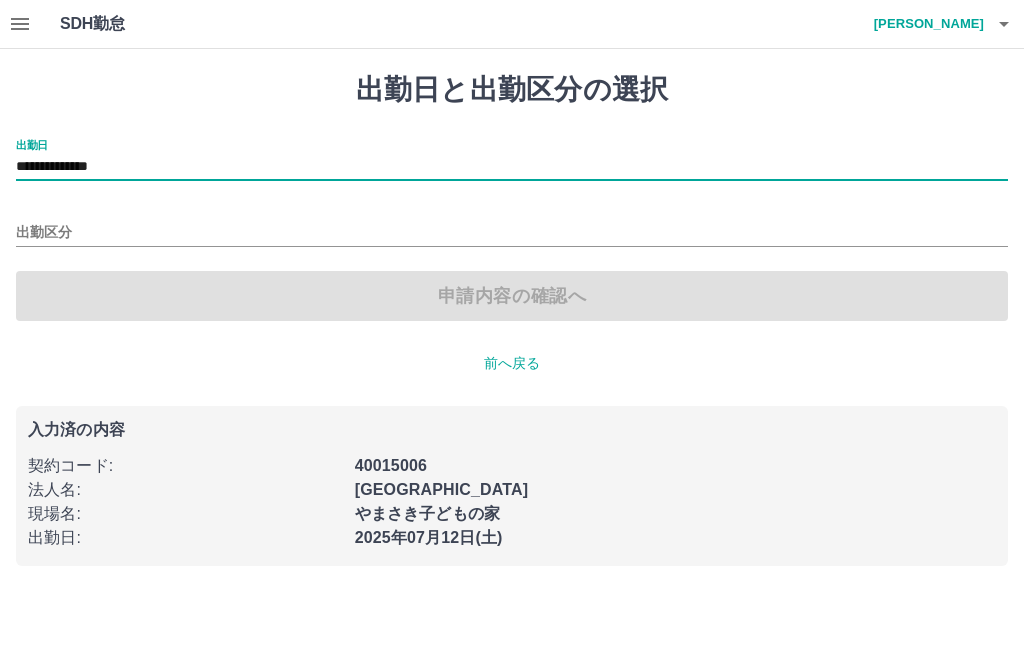 click on "出勤区分" at bounding box center (512, 233) 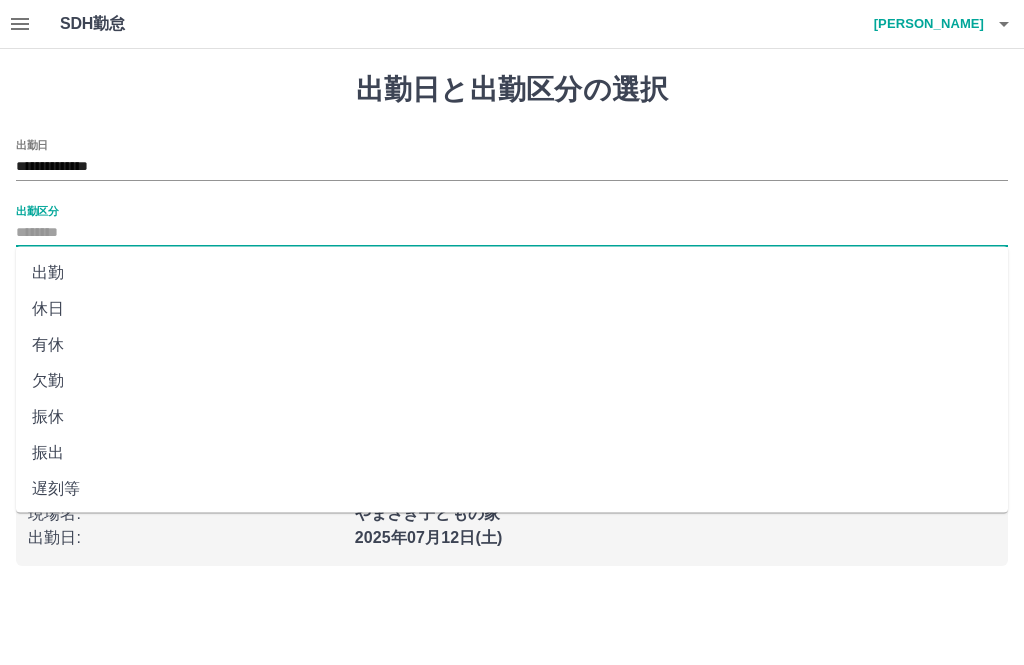 click on "休日" at bounding box center [512, 309] 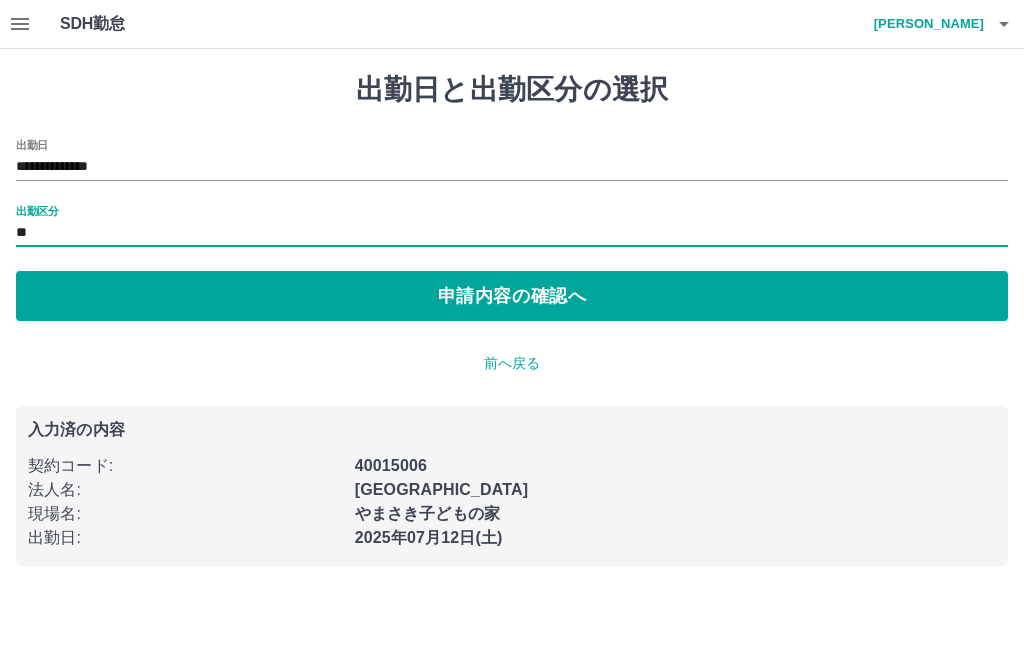 click on "申請内容の確認へ" at bounding box center [512, 296] 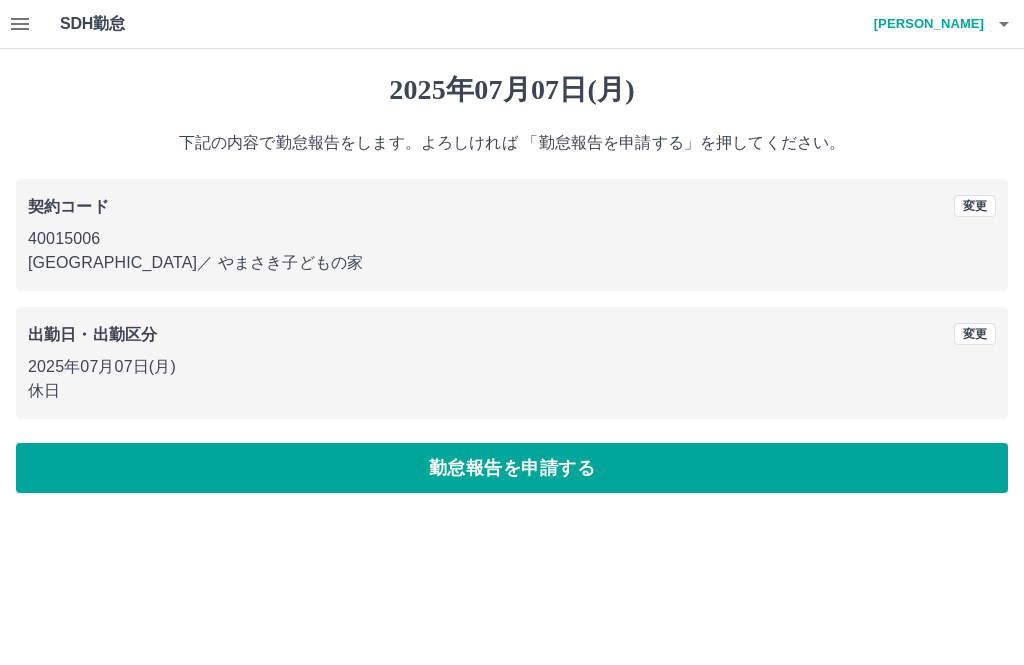 click on "勤怠報告を申請する" at bounding box center (512, 468) 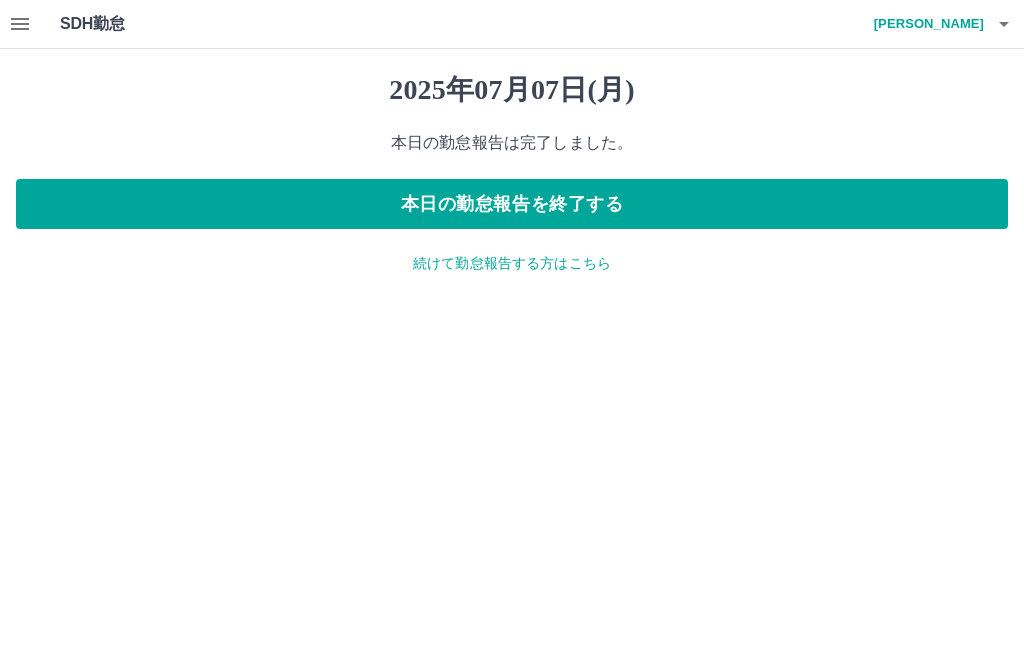 click on "続けて勤怠報告する方はこちら" at bounding box center [512, 263] 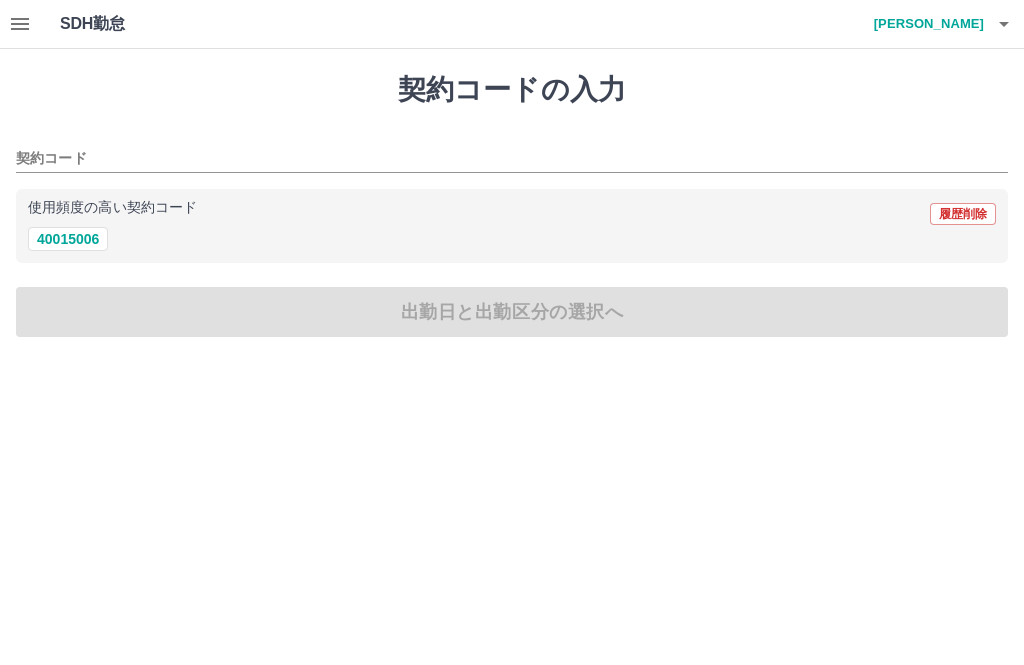 click on "40015006" at bounding box center [68, 239] 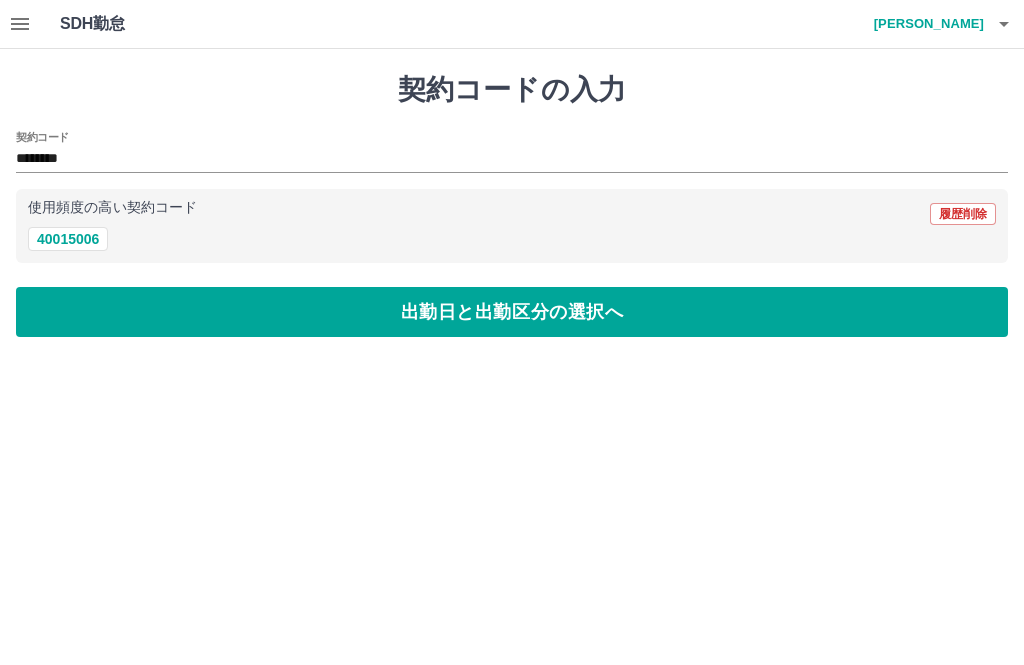 click on "出勤日と出勤区分の選択へ" at bounding box center (512, 312) 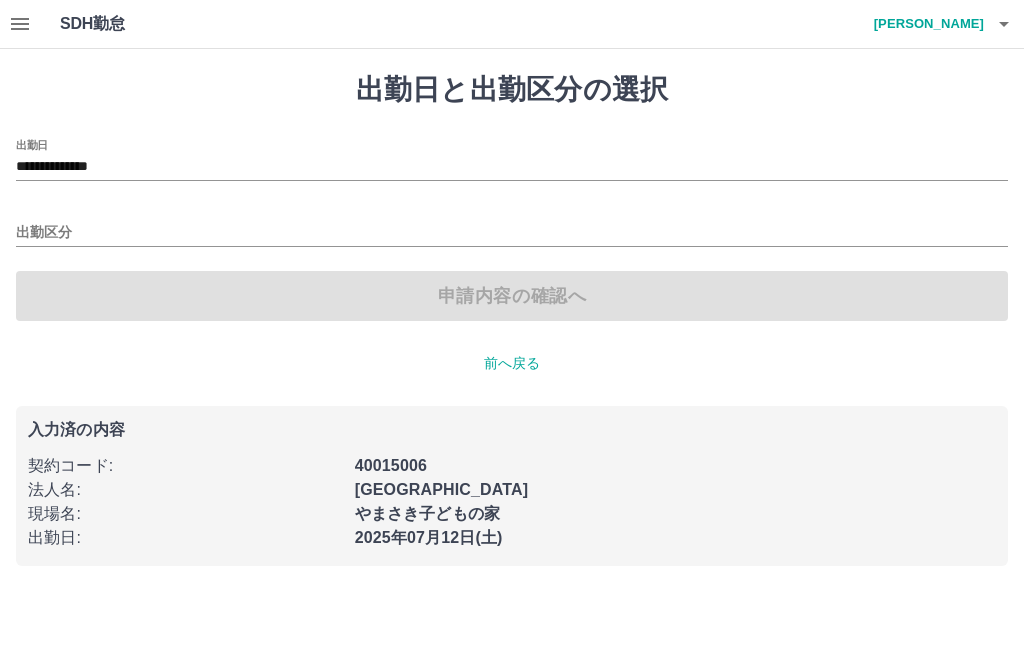 click on "**********" at bounding box center (512, 167) 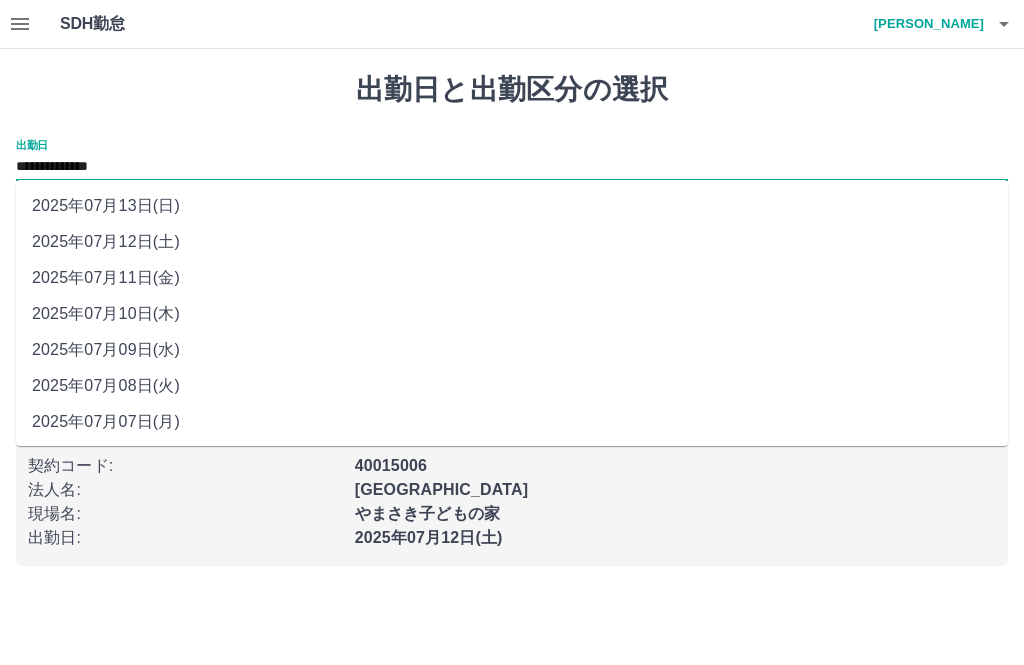 click on "2025年07月08日(火)" at bounding box center (512, 386) 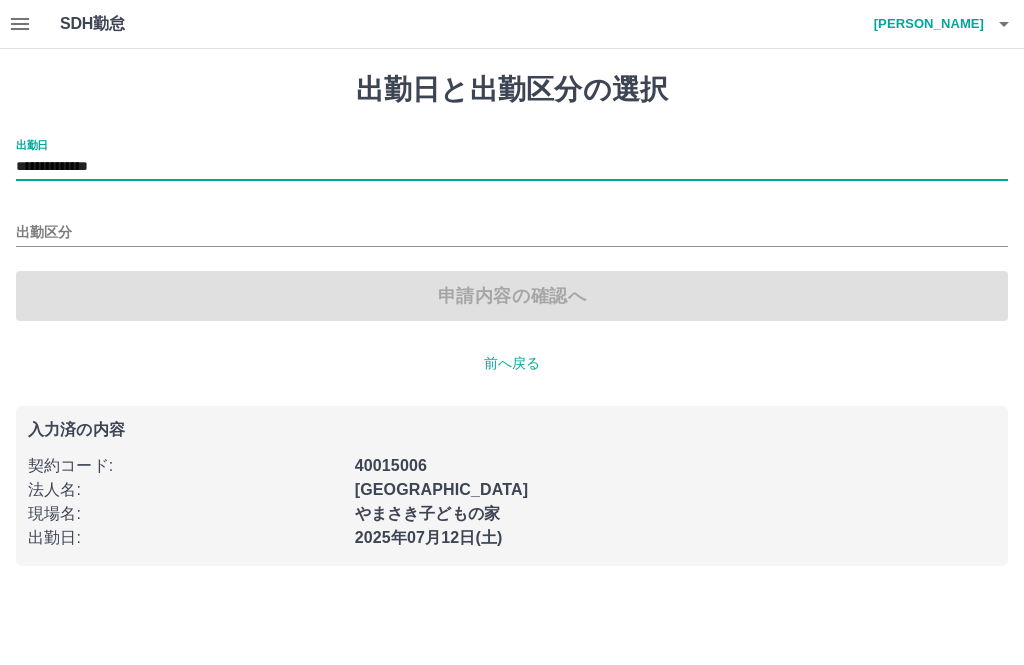 click on "出勤区分" at bounding box center (512, 233) 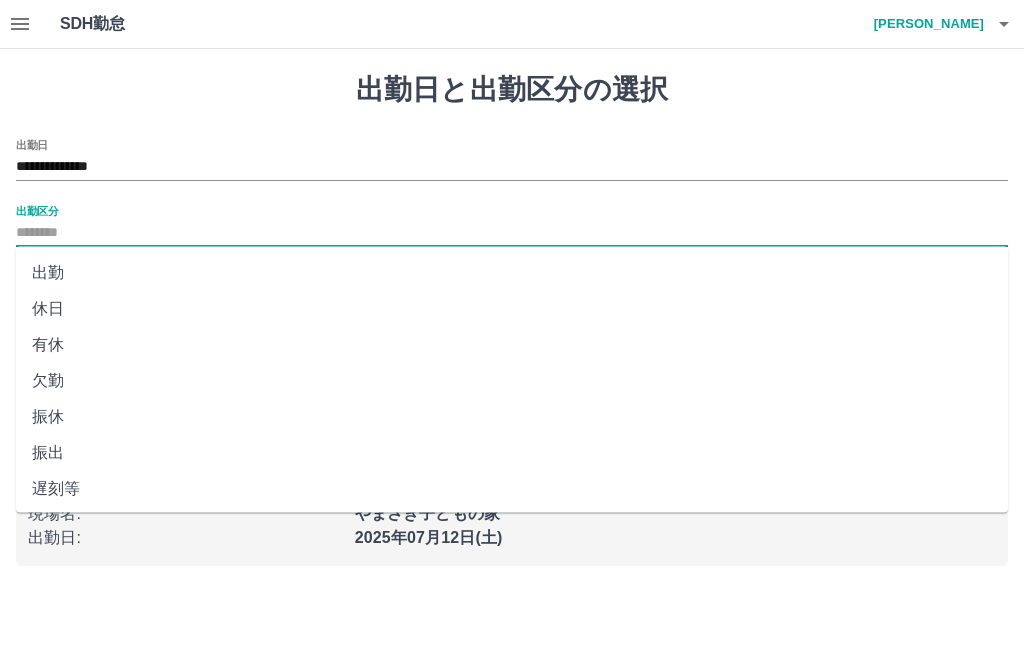 click on "休日" at bounding box center (512, 309) 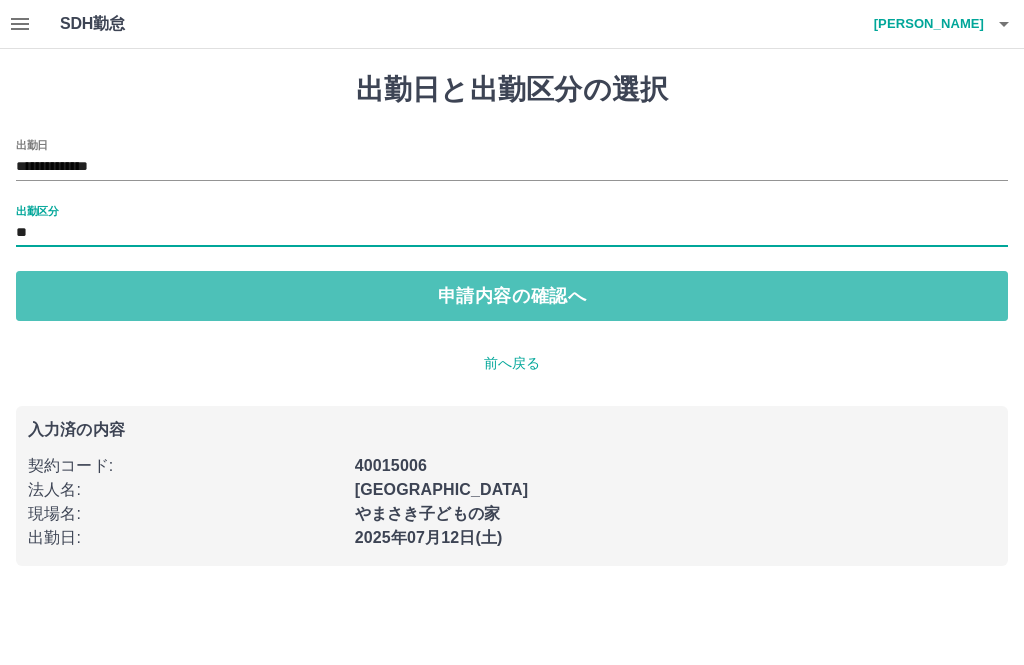 click on "申請内容の確認へ" at bounding box center (512, 296) 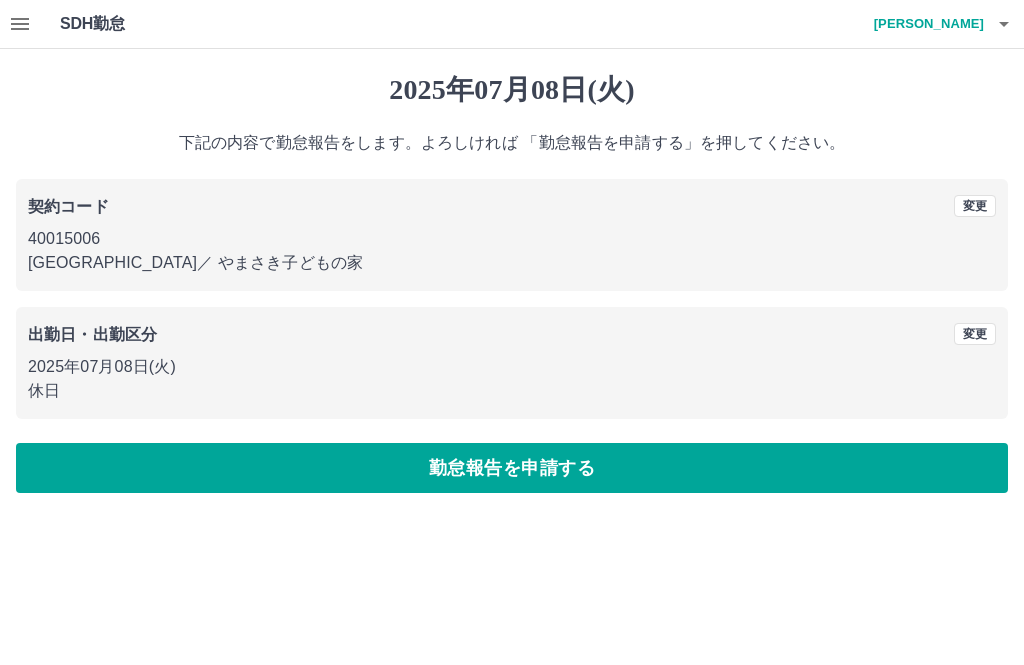 click on "勤怠報告を申請する" at bounding box center [512, 468] 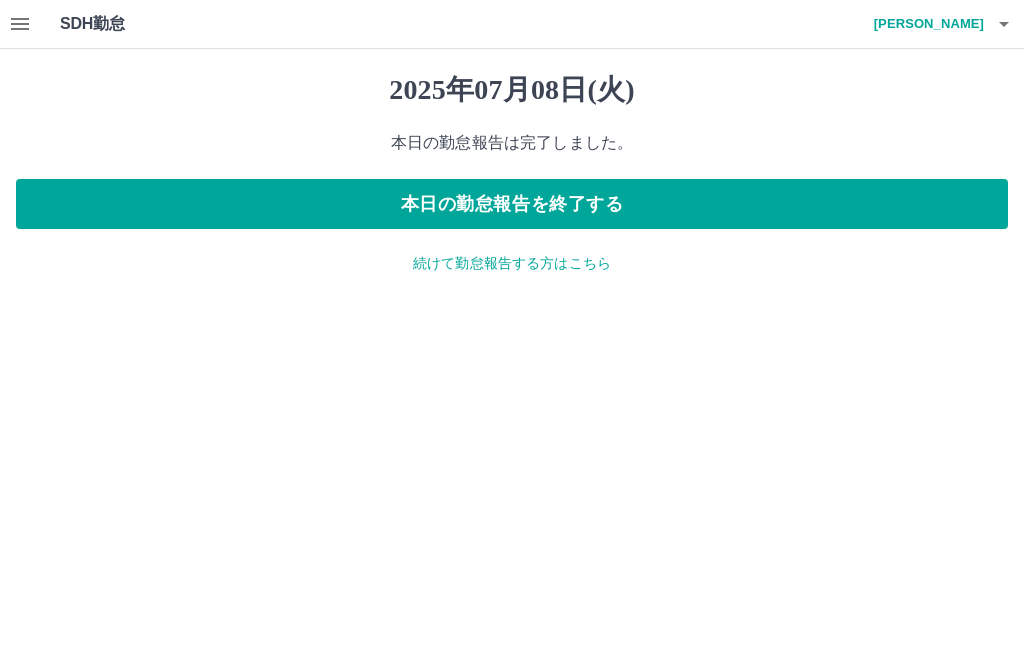click on "続けて勤怠報告する方はこちら" at bounding box center [512, 263] 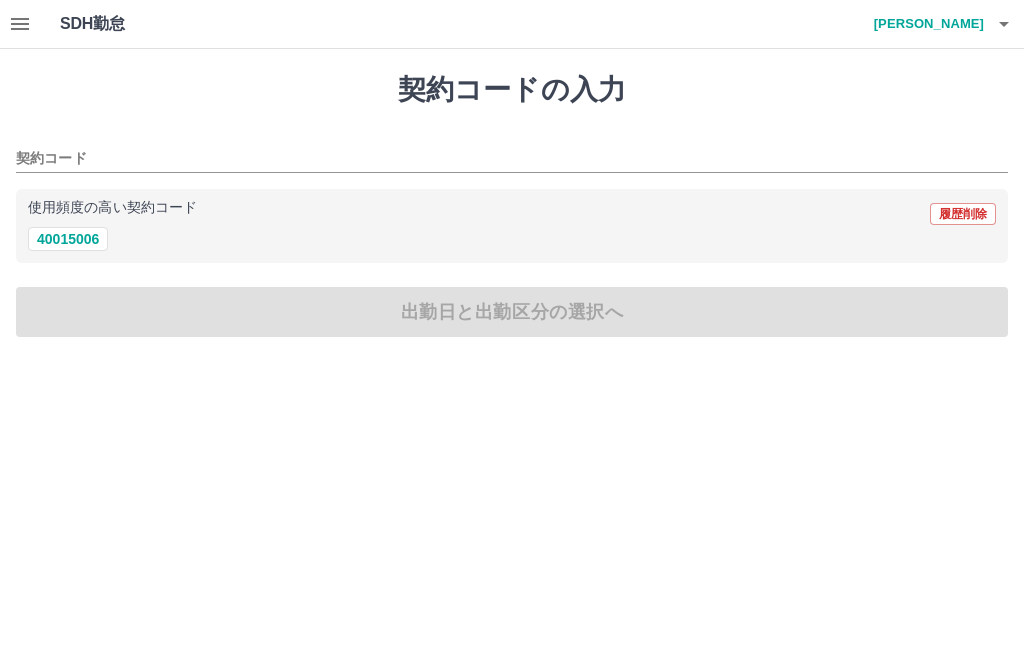 click on "40015006" at bounding box center (68, 239) 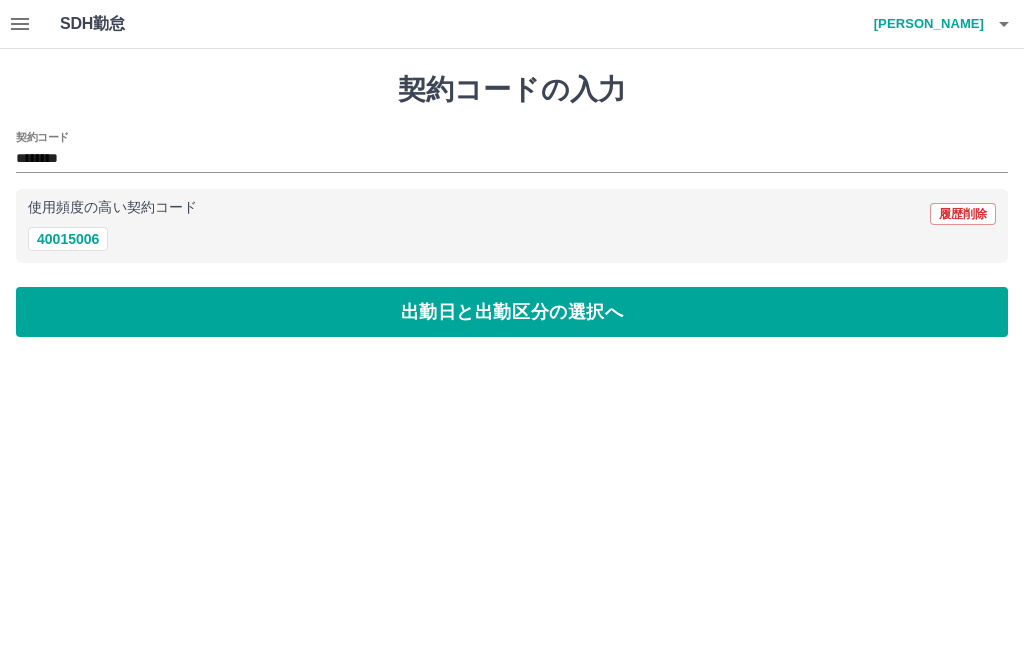 click on "出勤日と出勤区分の選択へ" at bounding box center [512, 312] 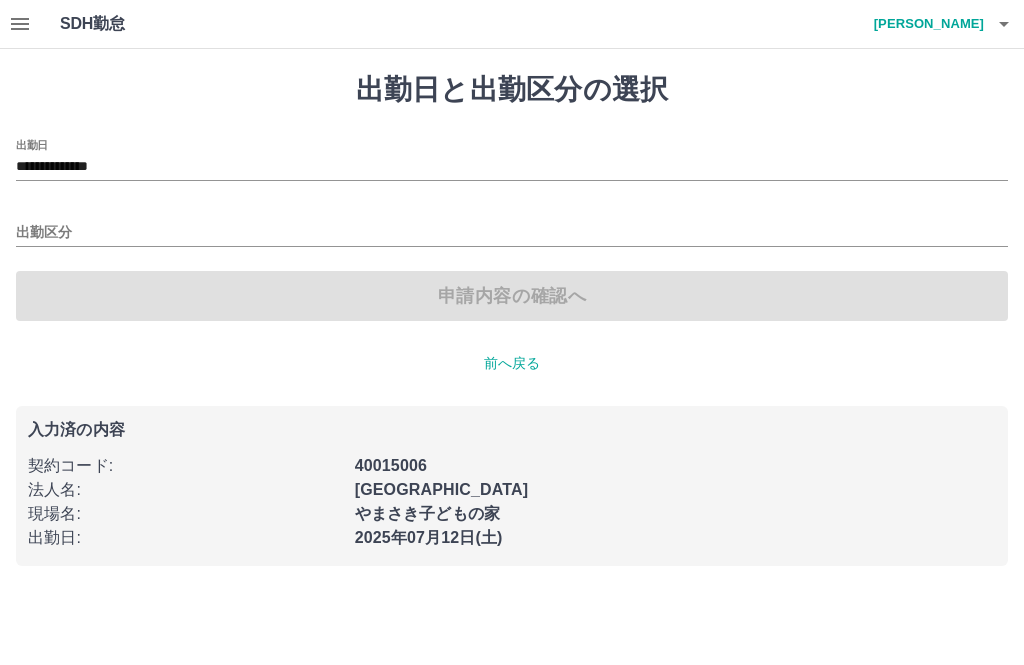 click on "出勤区分" at bounding box center (512, 233) 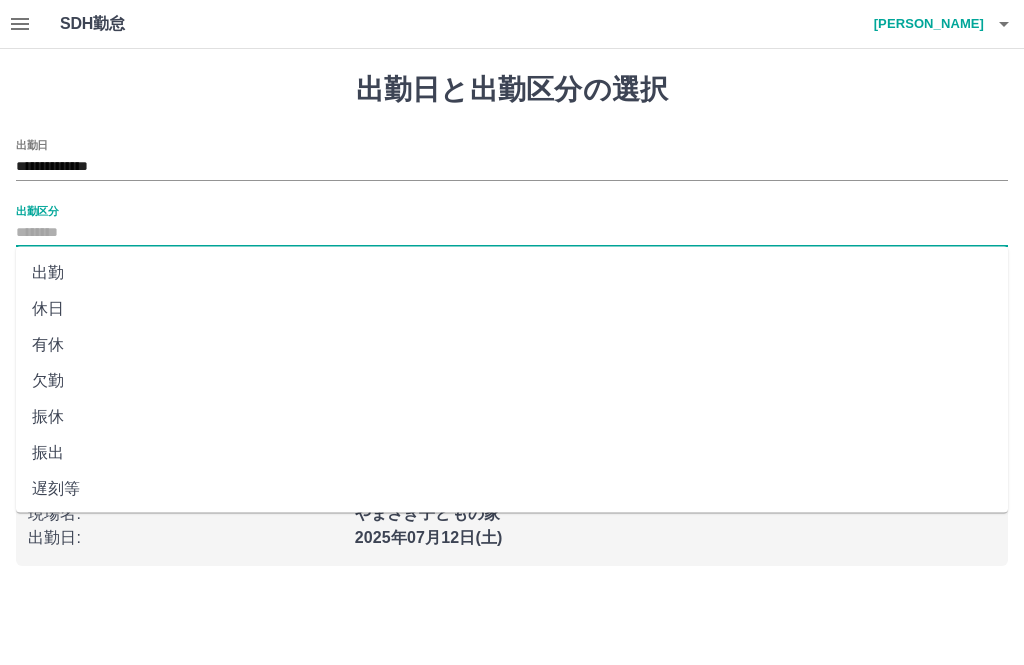 click on "休日" at bounding box center [512, 309] 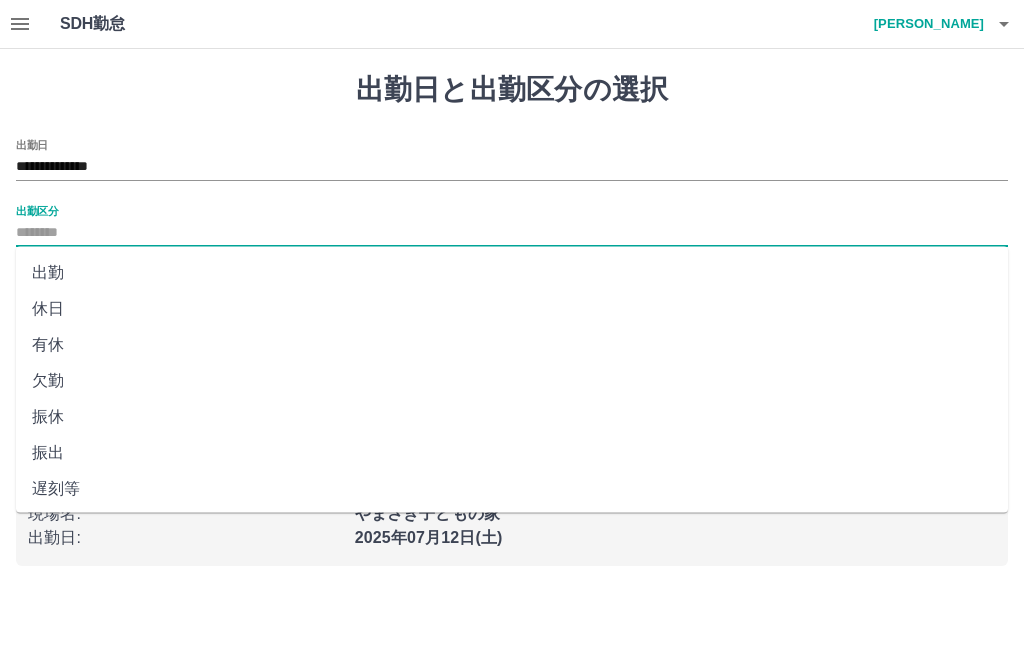 type on "**" 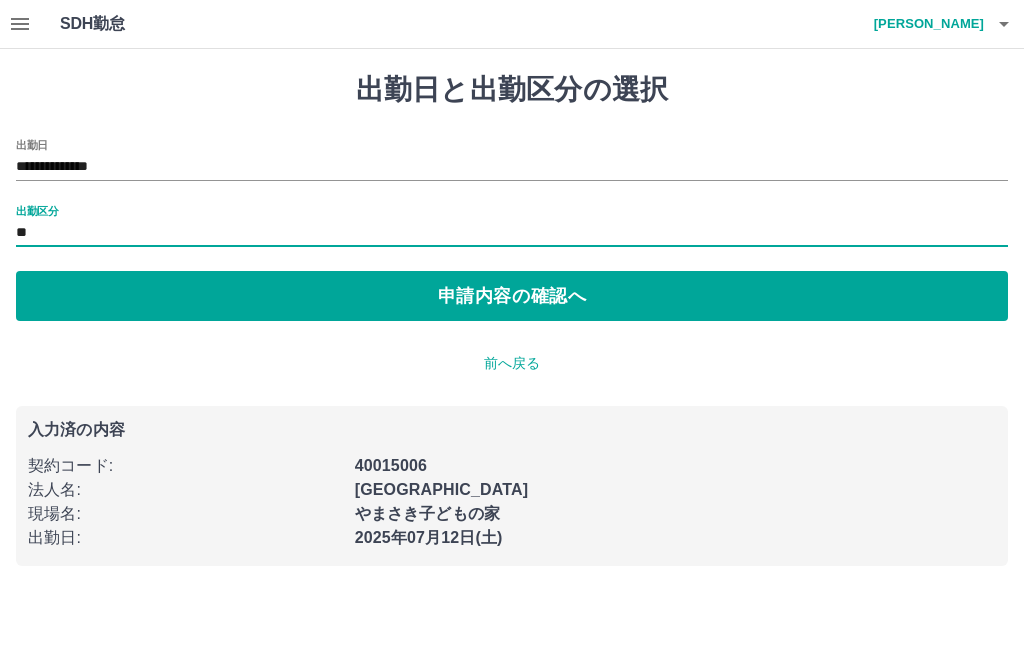 click on "申請内容の確認へ" at bounding box center (512, 296) 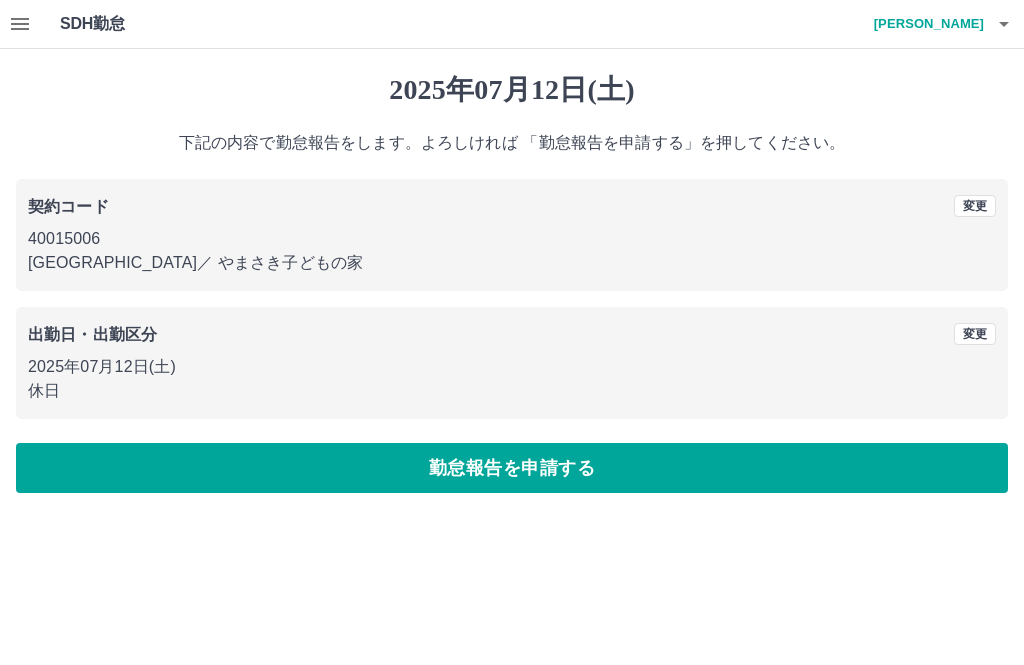 click on "変更" at bounding box center [975, 334] 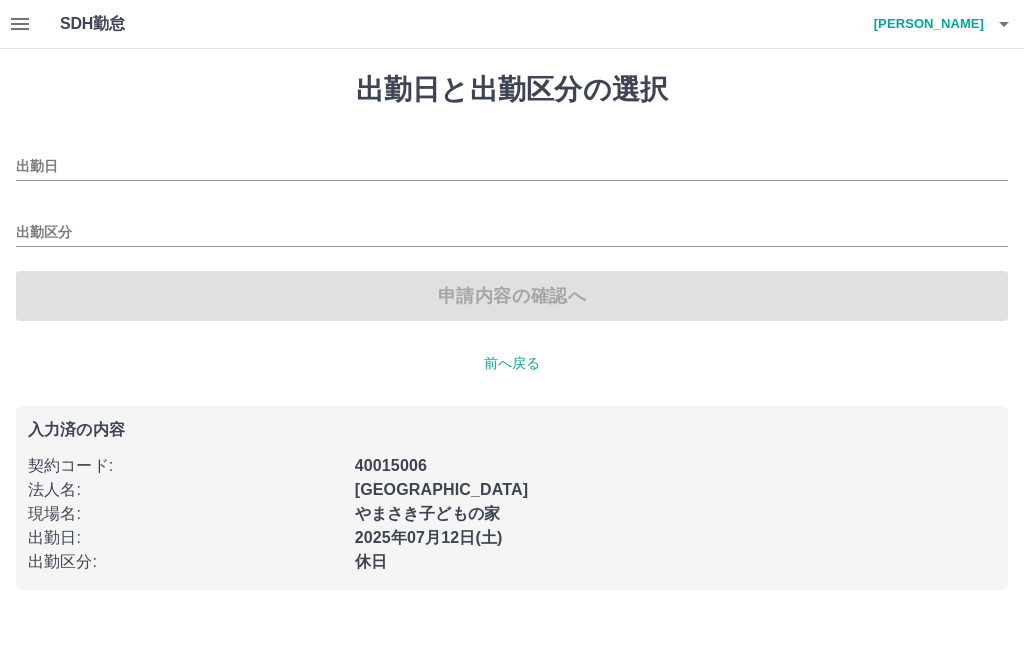 type on "**********" 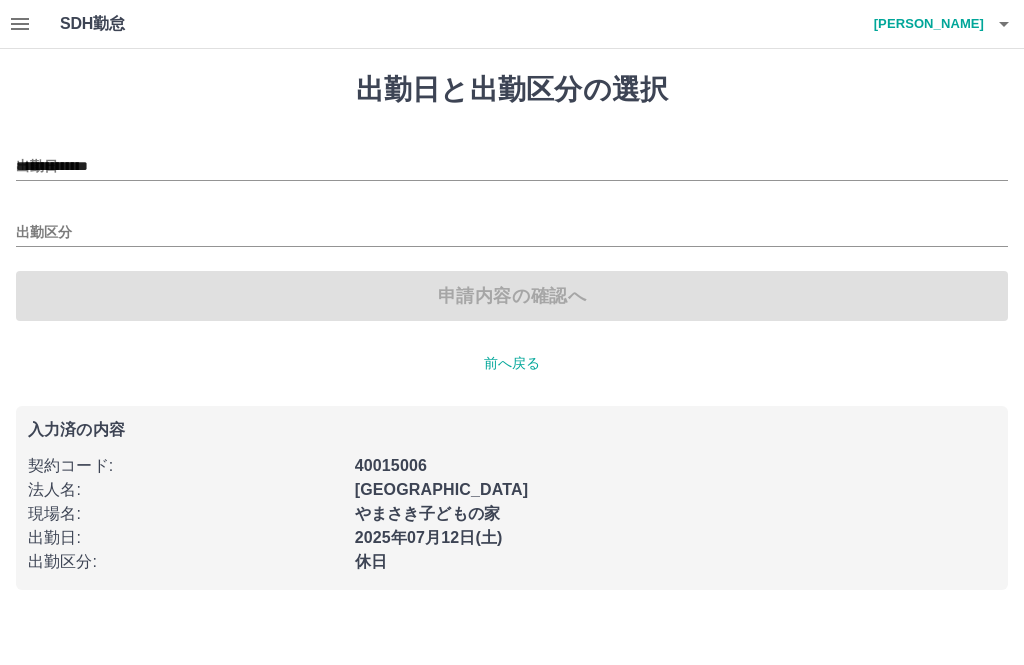 type on "**" 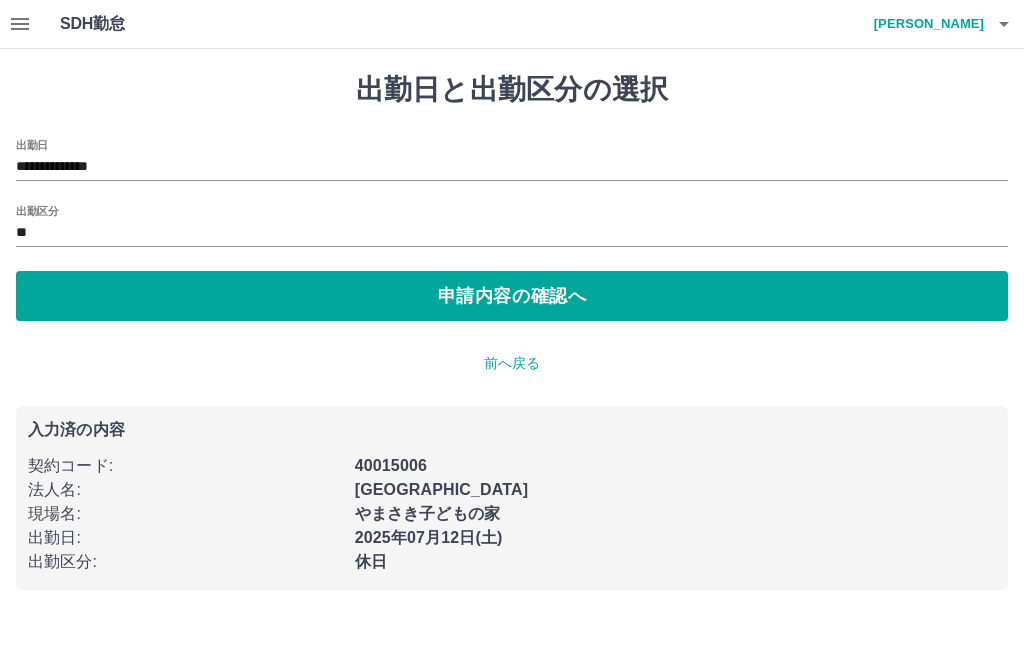click on "**********" at bounding box center [512, 167] 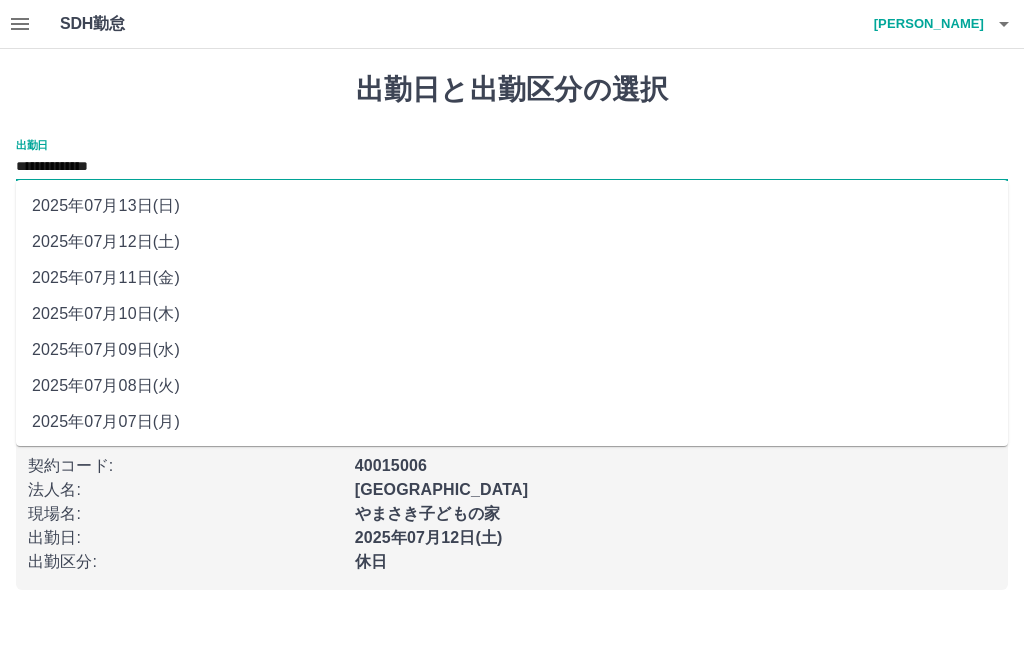 click on "2025年07月09日(水)" at bounding box center (512, 350) 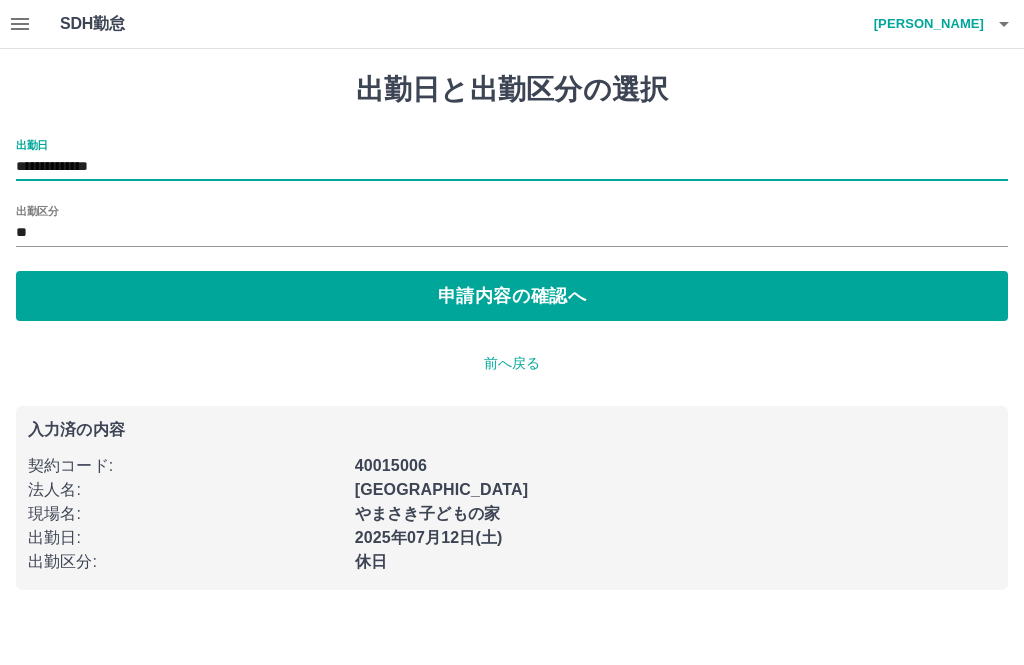 click on "申請内容の確認へ" at bounding box center (512, 296) 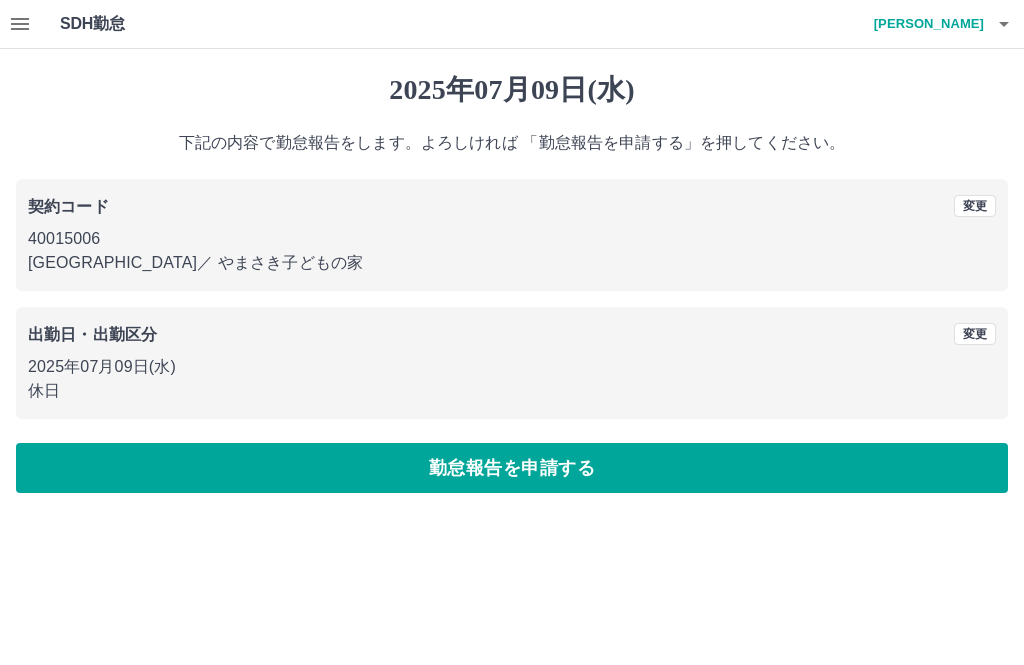click on "勤怠報告を申請する" at bounding box center (512, 468) 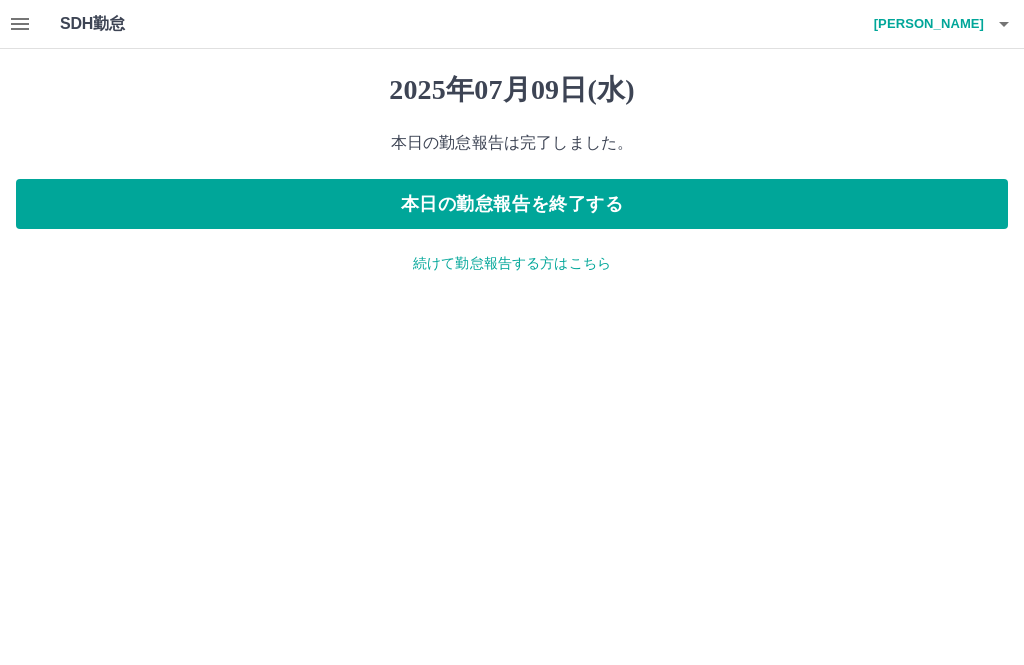 click on "続けて勤怠報告する方はこちら" at bounding box center (512, 263) 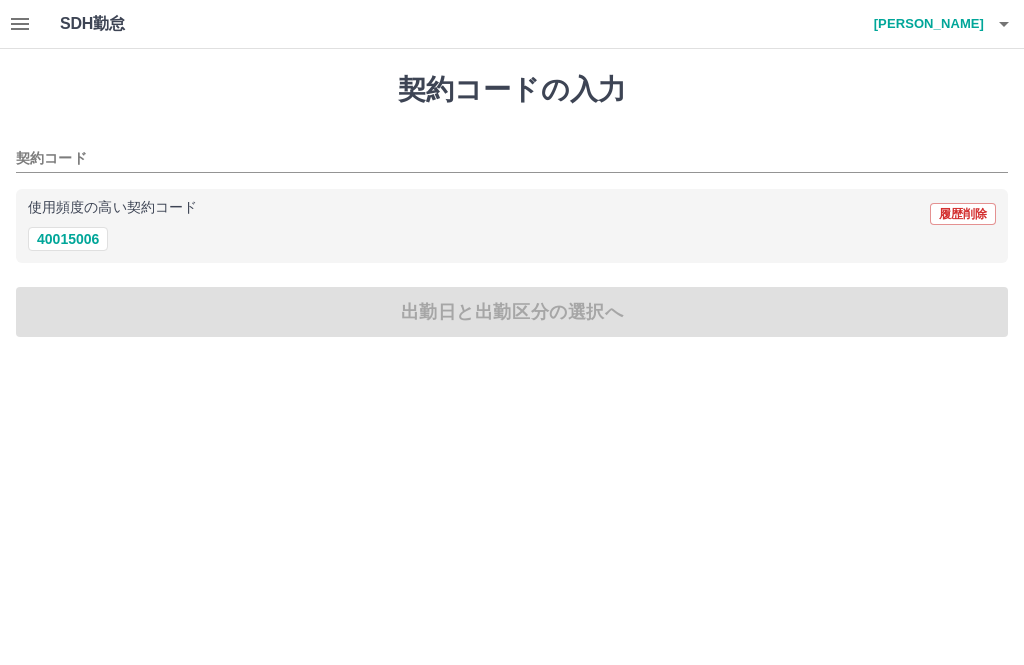click on "40015006" at bounding box center [68, 239] 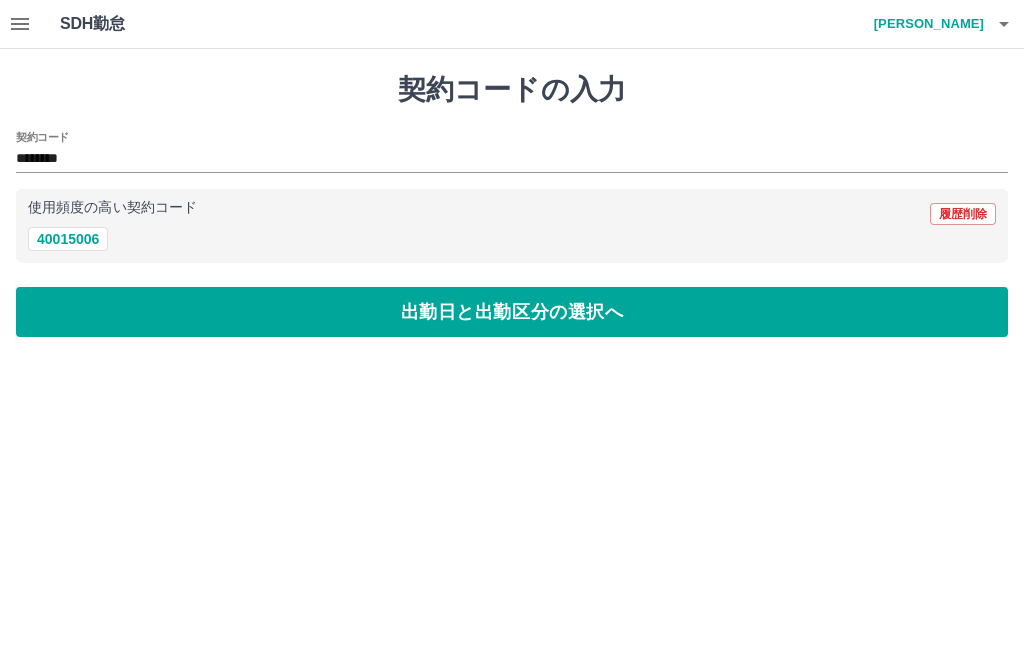 click on "出勤日と出勤区分の選択へ" at bounding box center (512, 312) 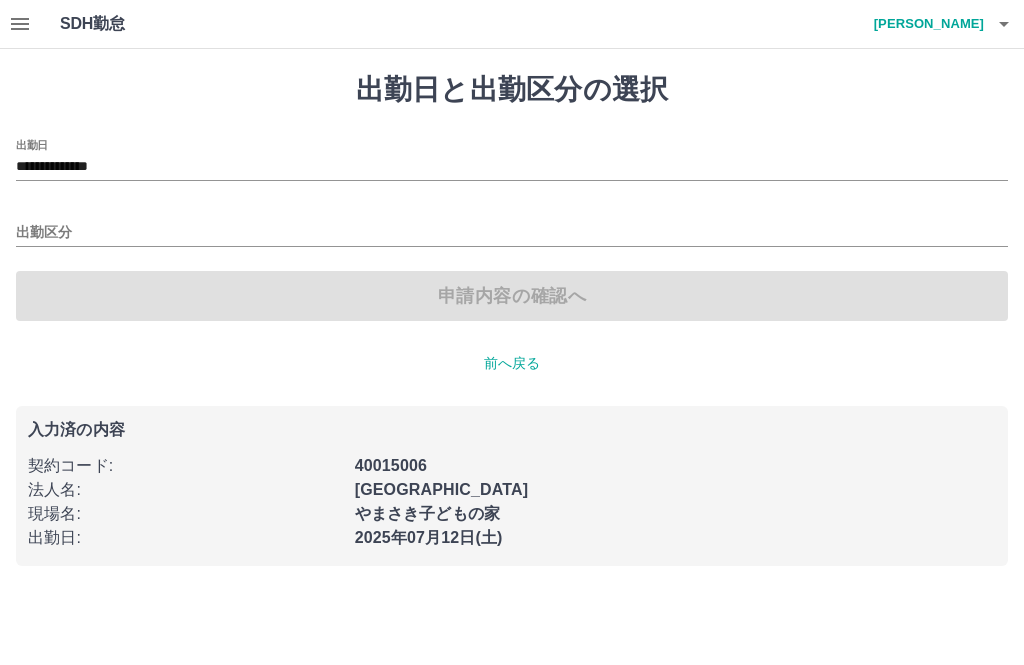 click on "**********" at bounding box center [512, 167] 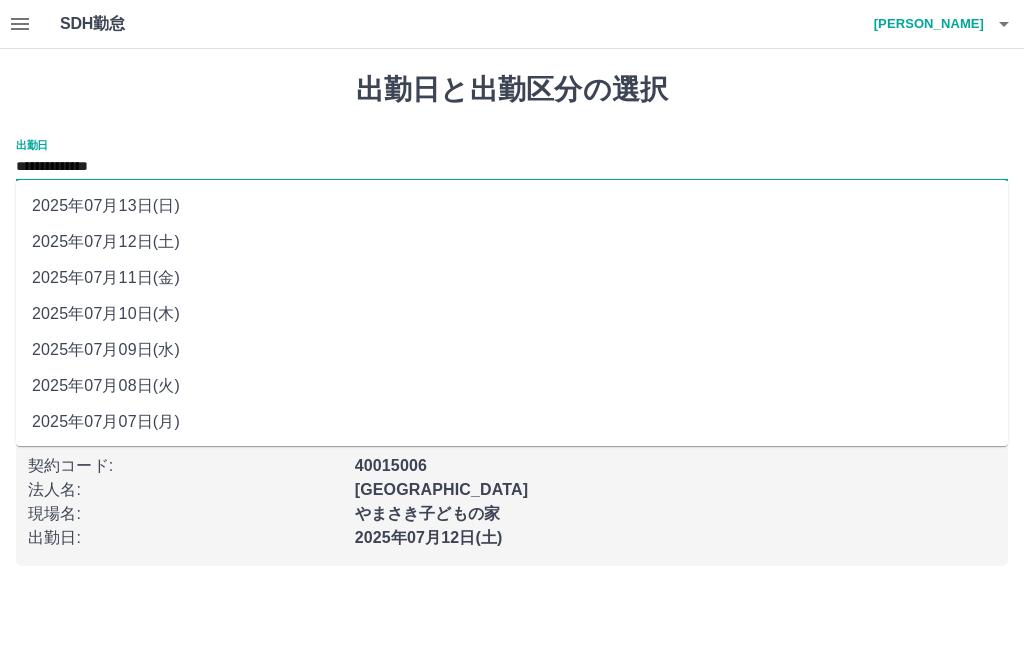 click on "2025年07月10日(木)" at bounding box center [512, 314] 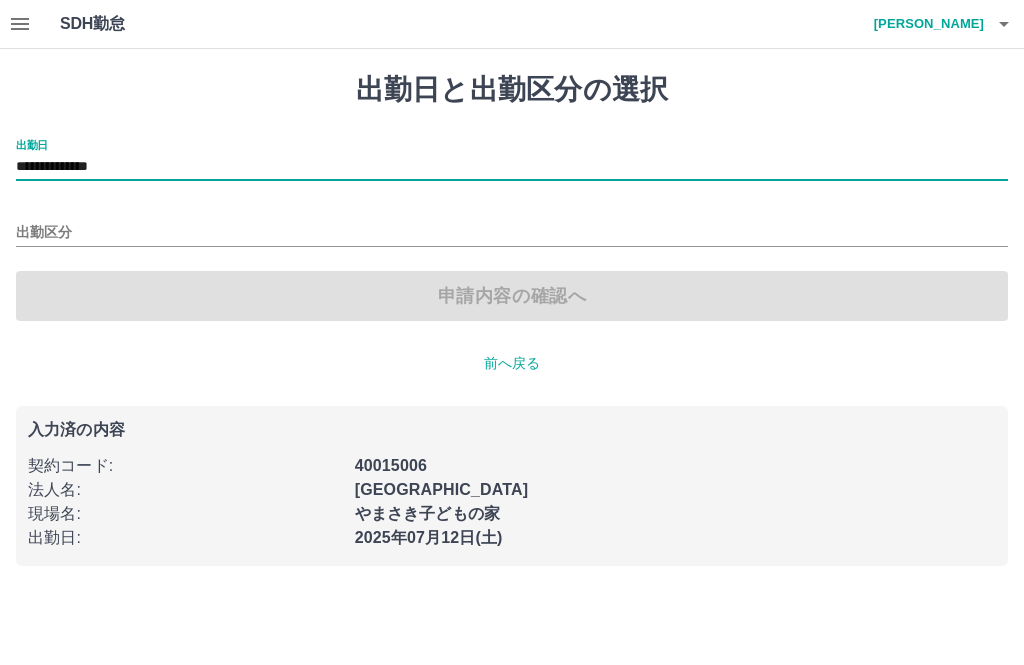 click on "出勤区分" at bounding box center (512, 233) 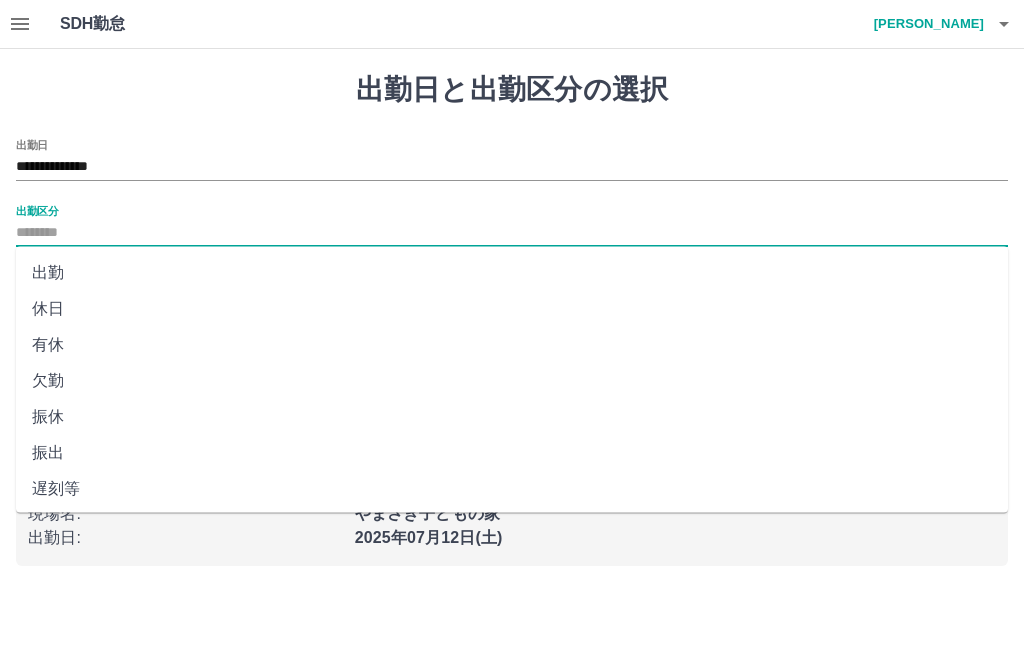 click on "休日" at bounding box center (512, 309) 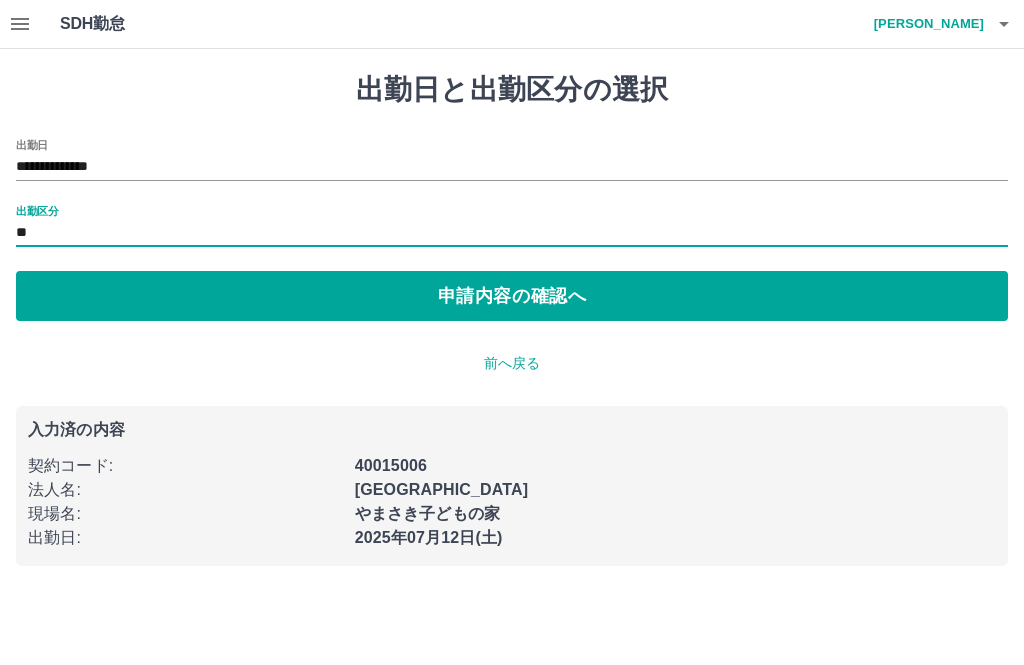 click on "申請内容の確認へ" at bounding box center (512, 296) 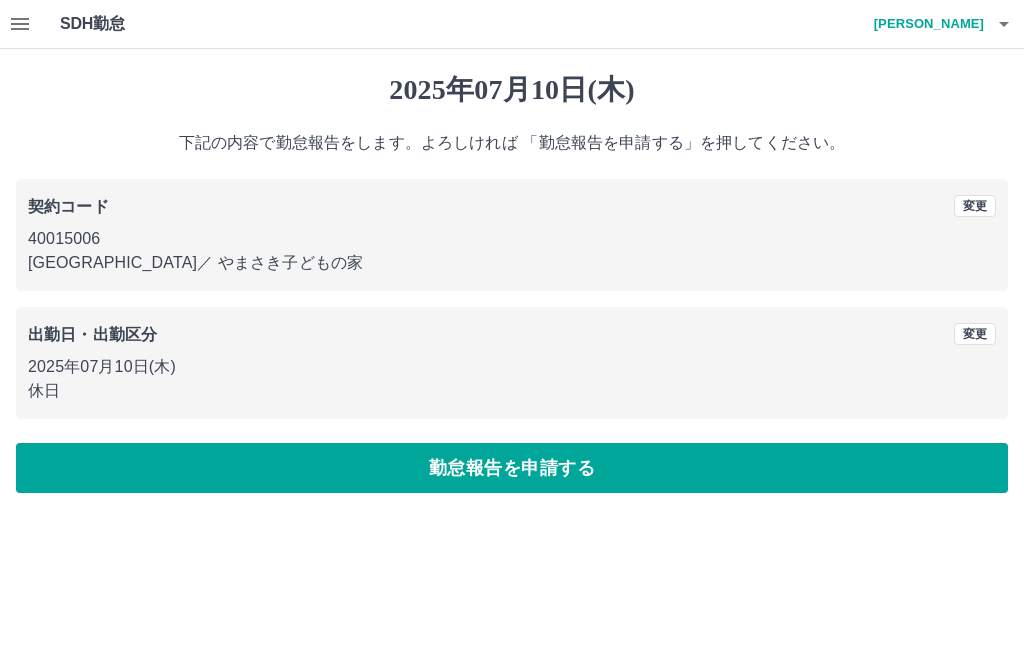 click on "勤怠報告を申請する" at bounding box center (512, 468) 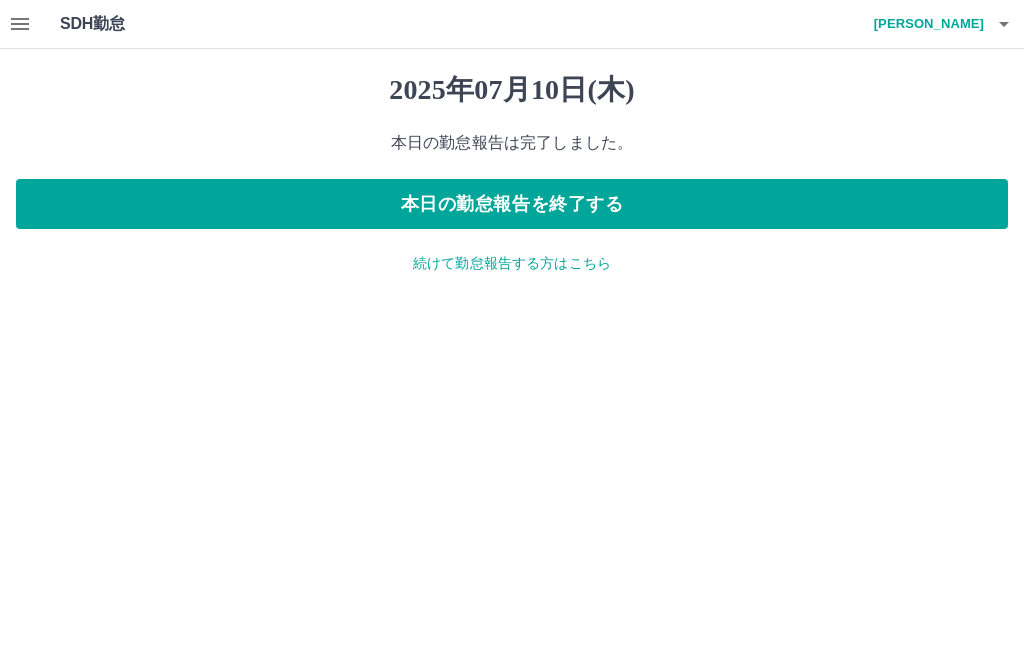 click on "続けて勤怠報告する方はこちら" at bounding box center (512, 263) 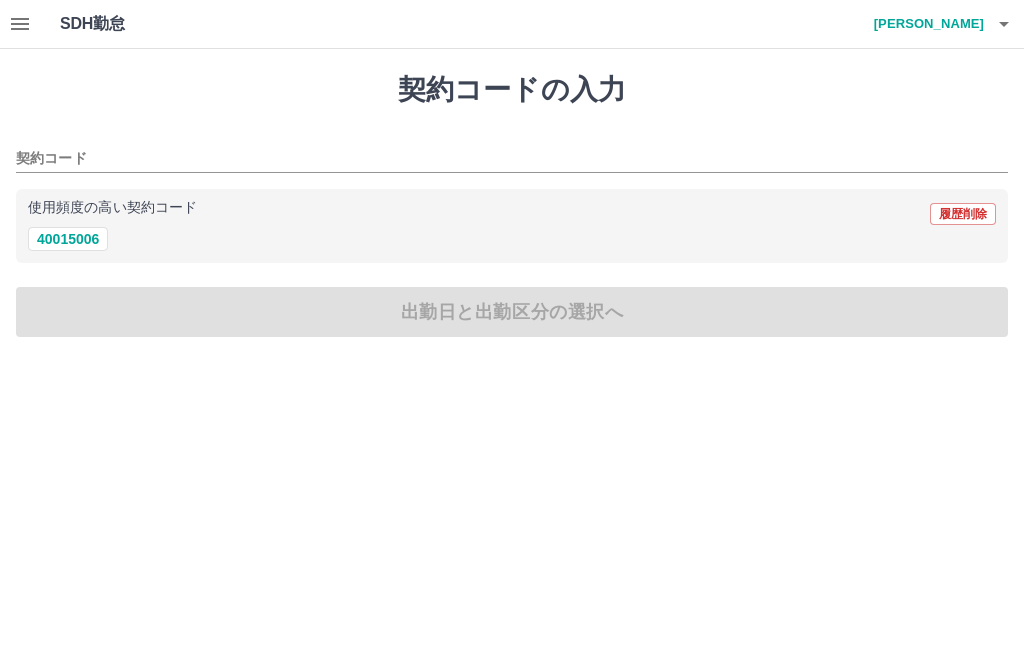 click on "40015006" at bounding box center (68, 239) 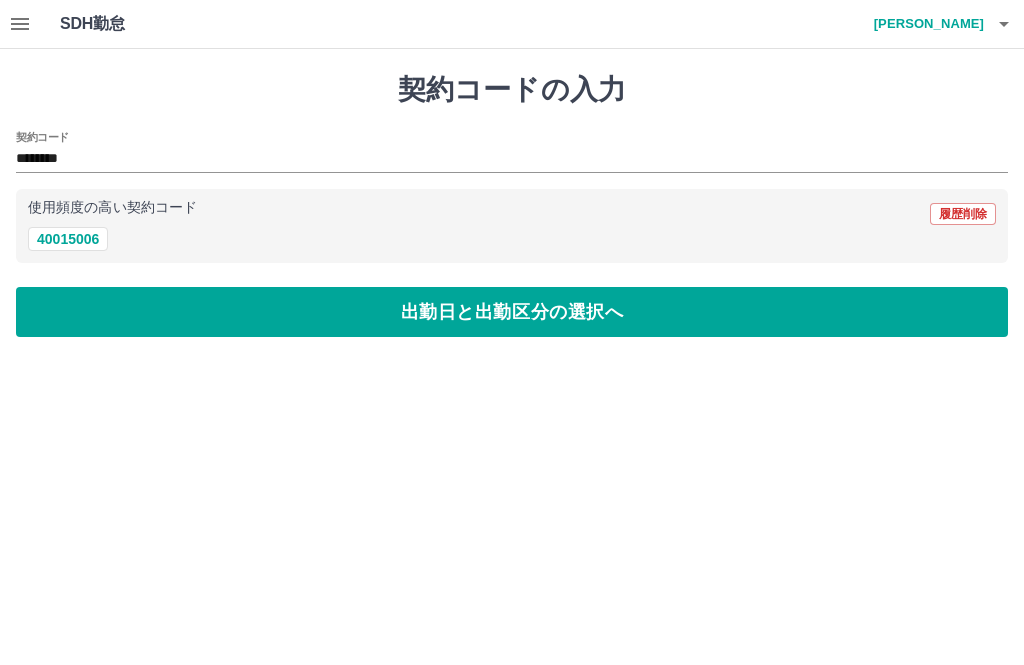 click on "出勤日と出勤区分の選択へ" at bounding box center [512, 312] 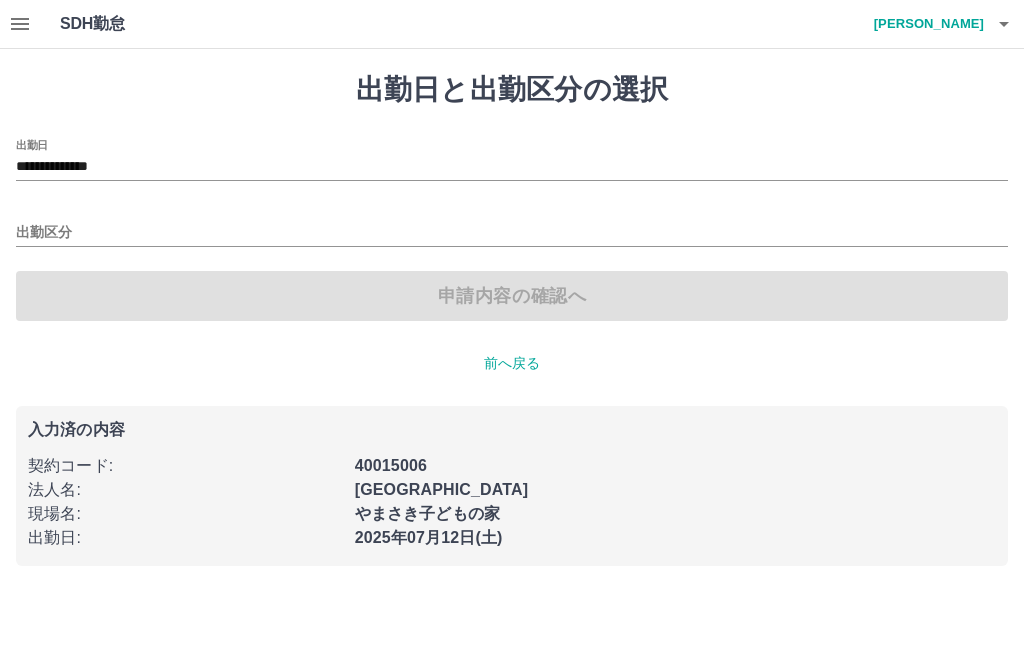 click on "**********" at bounding box center (512, 167) 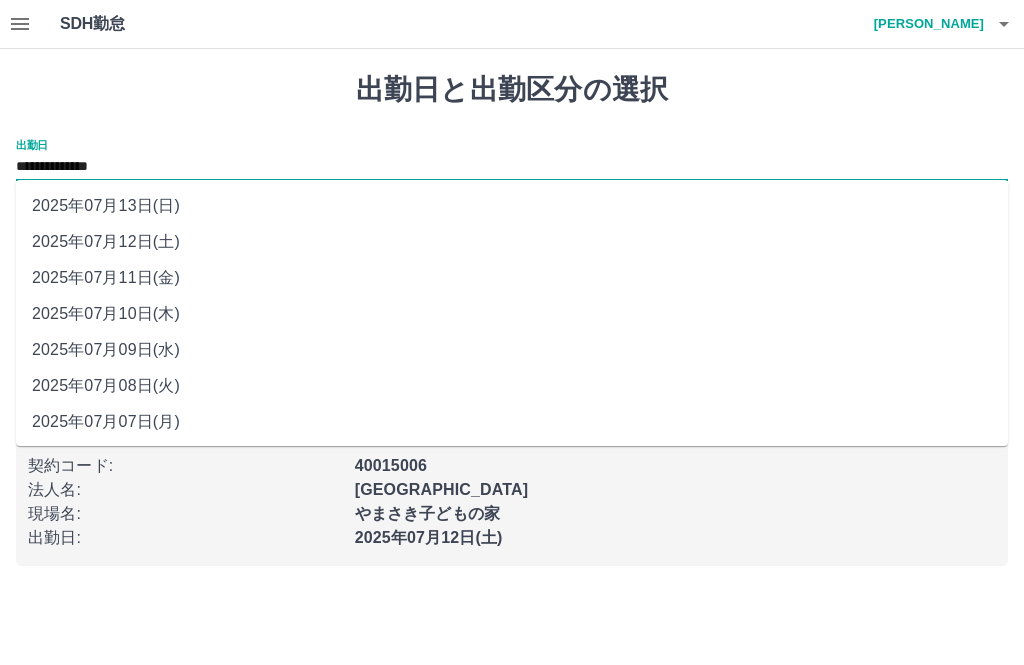 click on "2025年07月11日(金)" at bounding box center [512, 278] 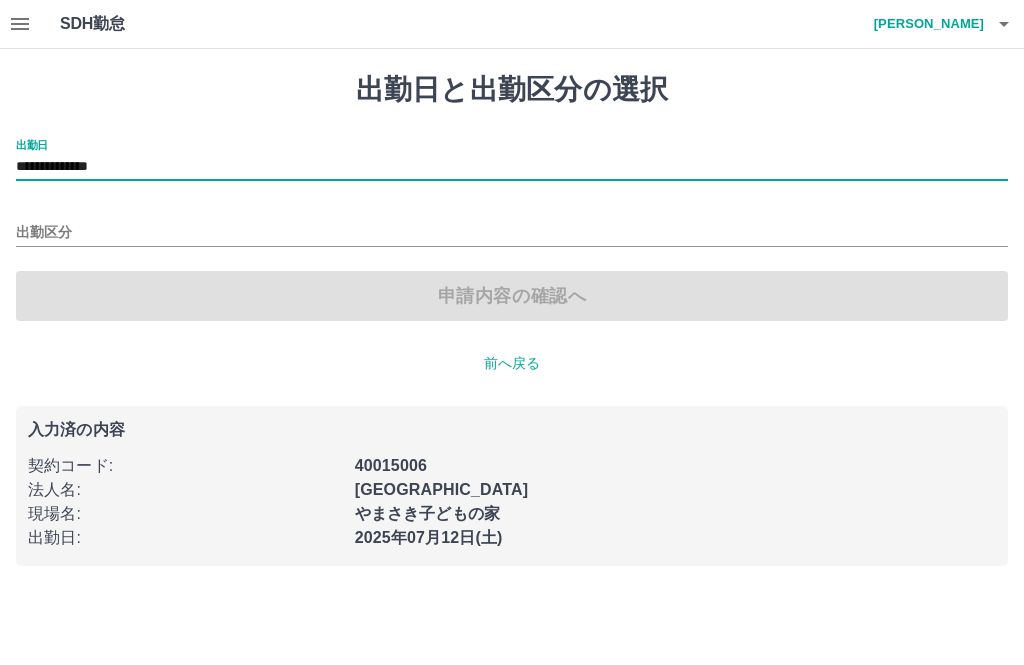 click on "出勤区分" at bounding box center (512, 233) 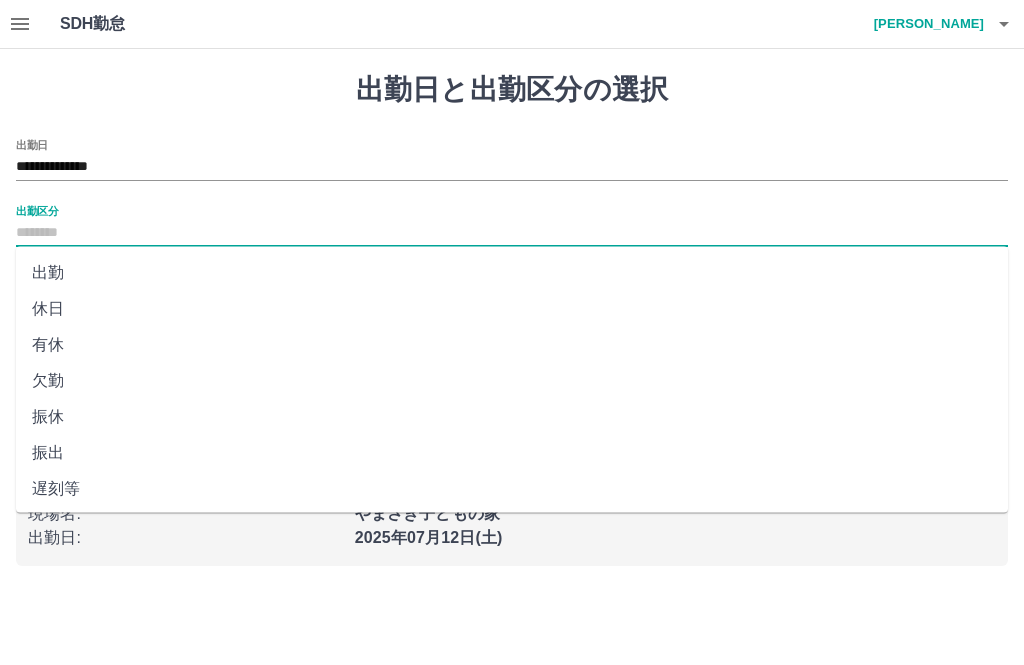 click on "休日" at bounding box center [512, 309] 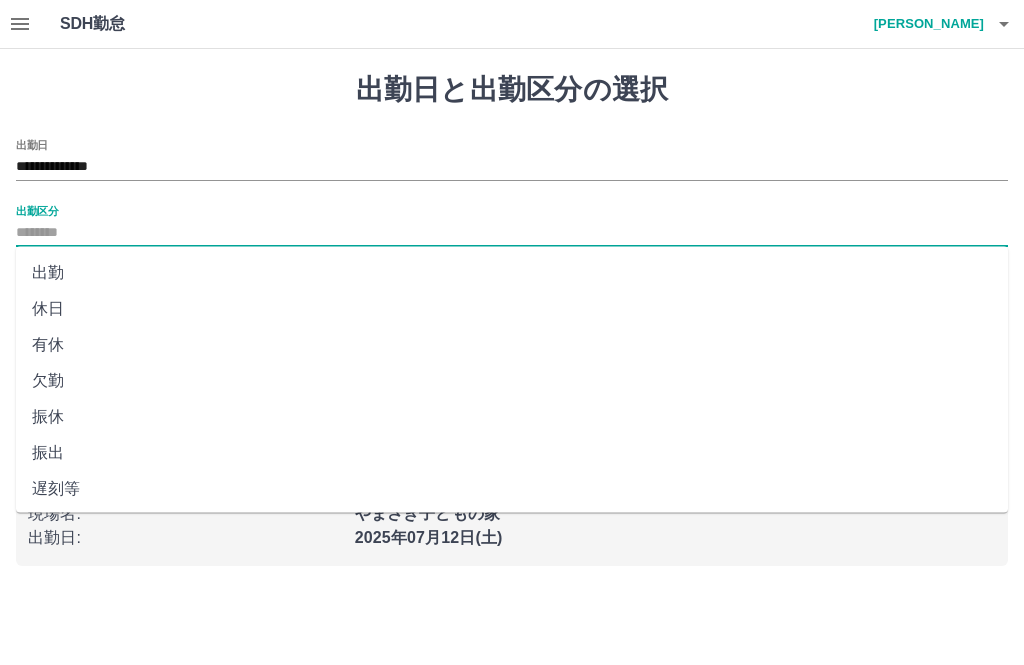 type on "**" 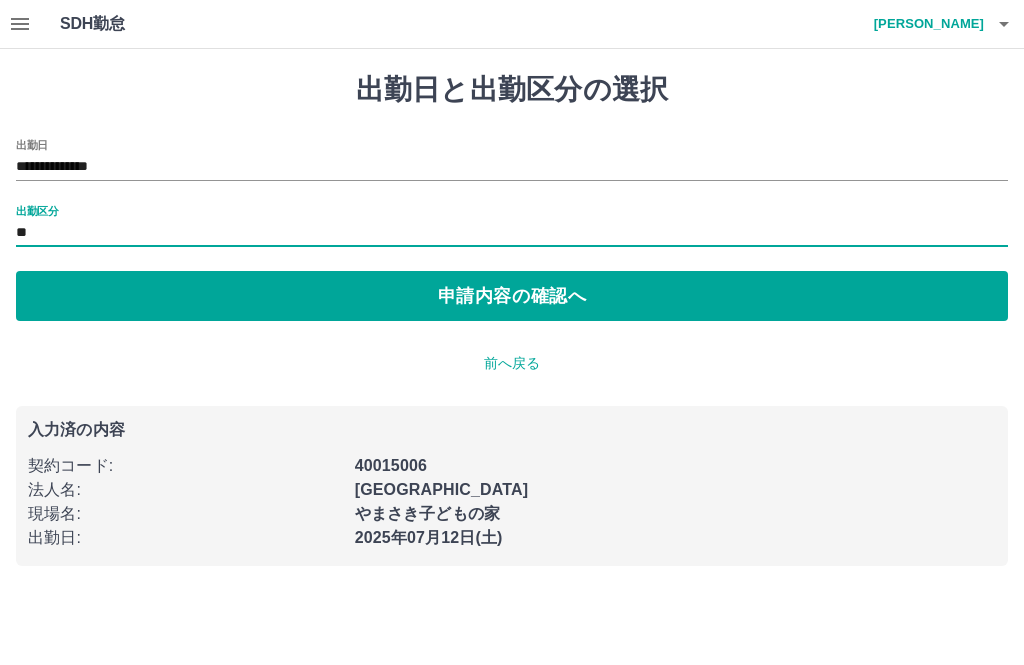 click on "申請内容の確認へ" at bounding box center [512, 296] 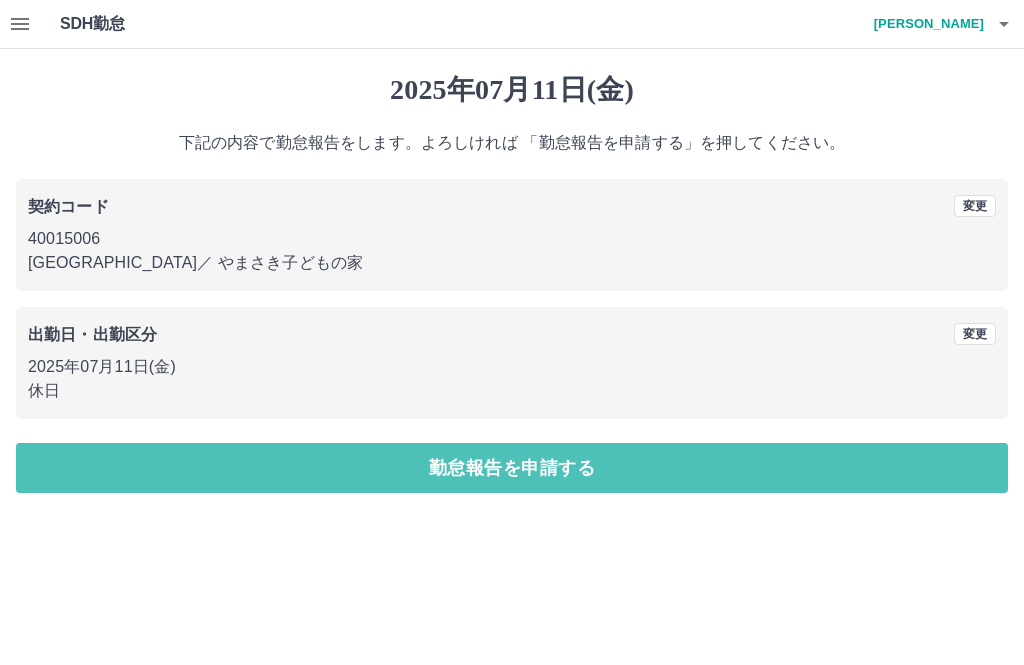 click on "勤怠報告を申請する" at bounding box center [512, 468] 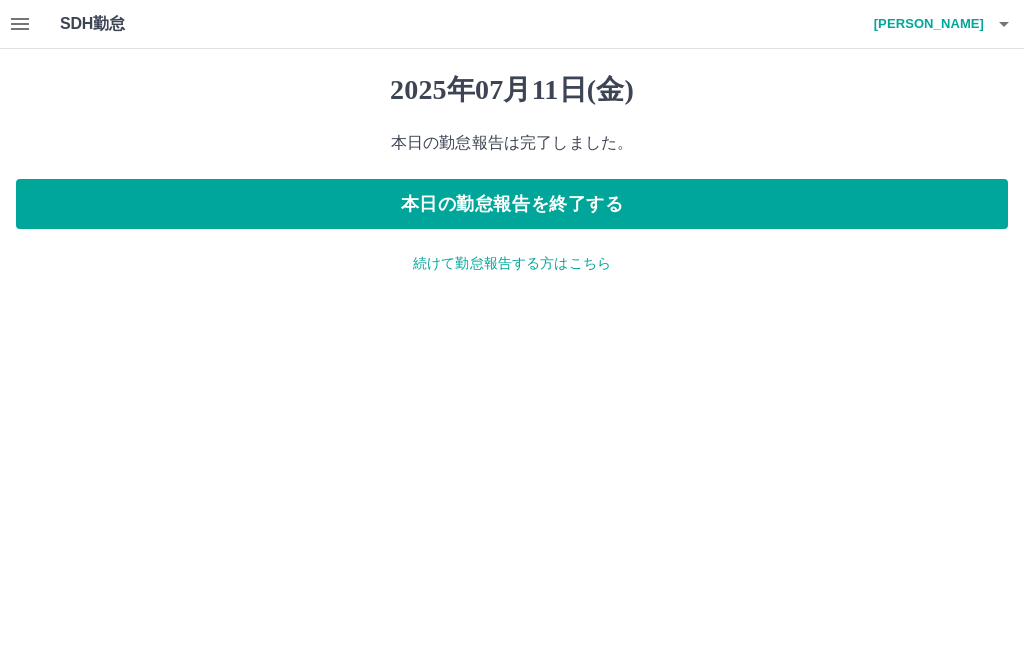click on "続けて勤怠報告する方はこちら" at bounding box center (512, 263) 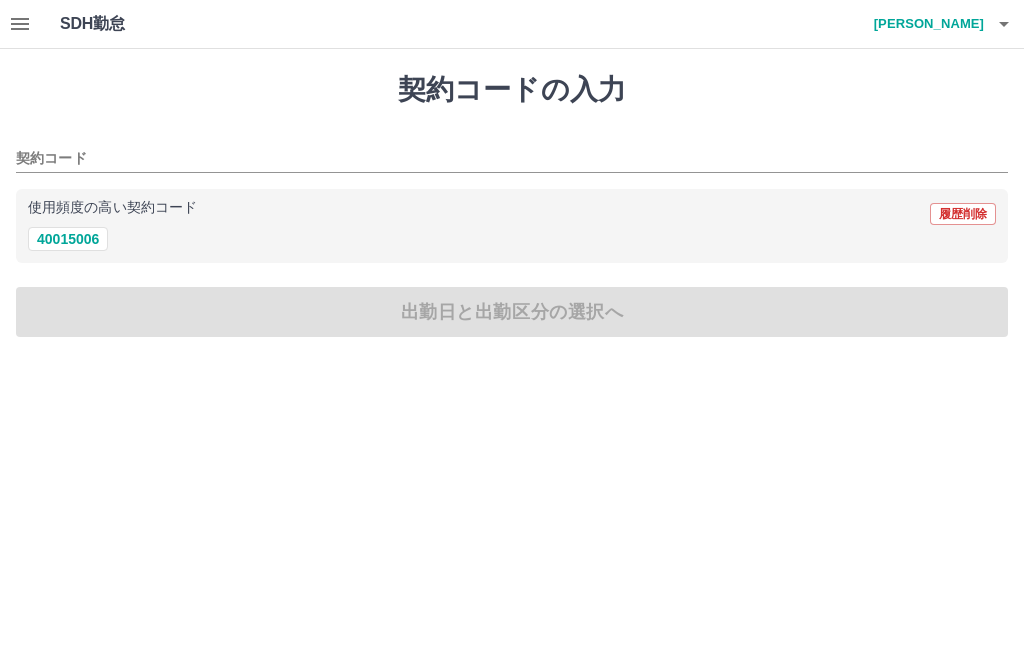 click on "40015006" at bounding box center [68, 239] 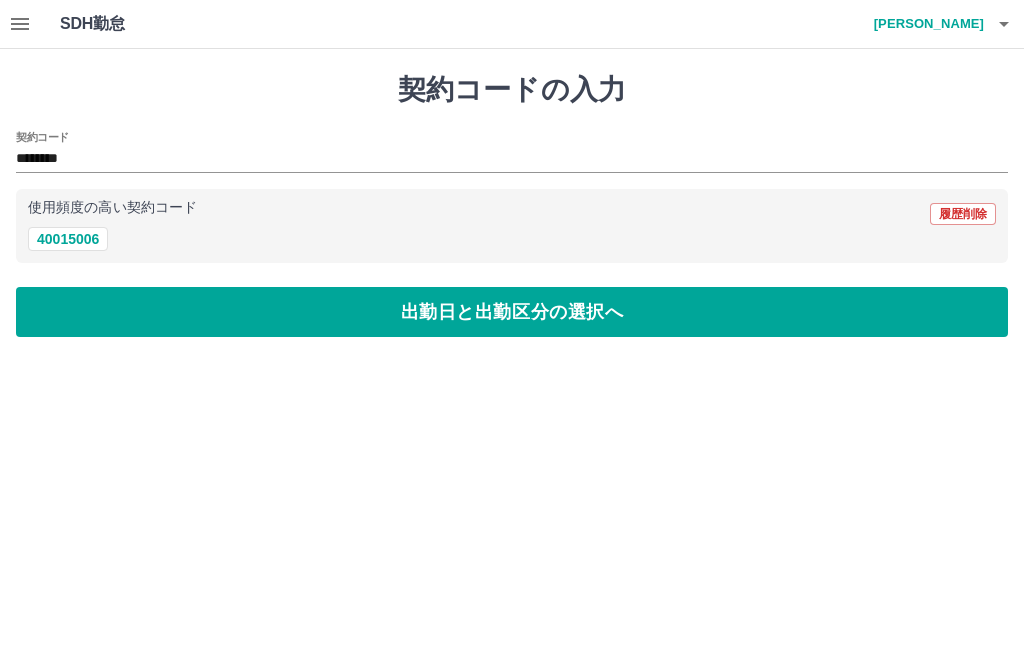 click on "出勤日と出勤区分の選択へ" at bounding box center (512, 312) 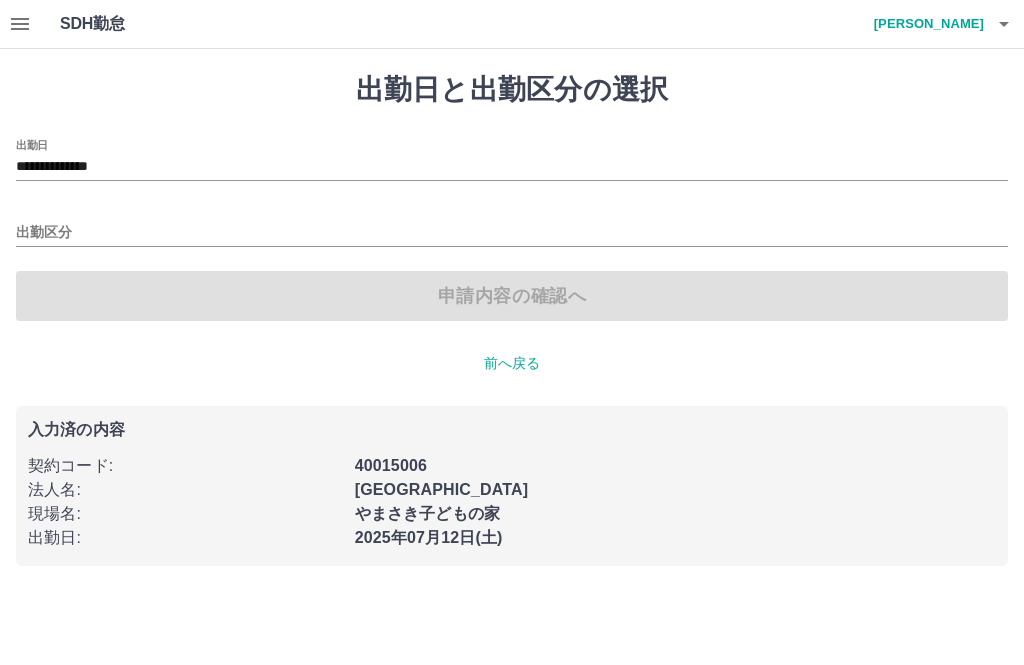 click on "出勤区分" at bounding box center [512, 233] 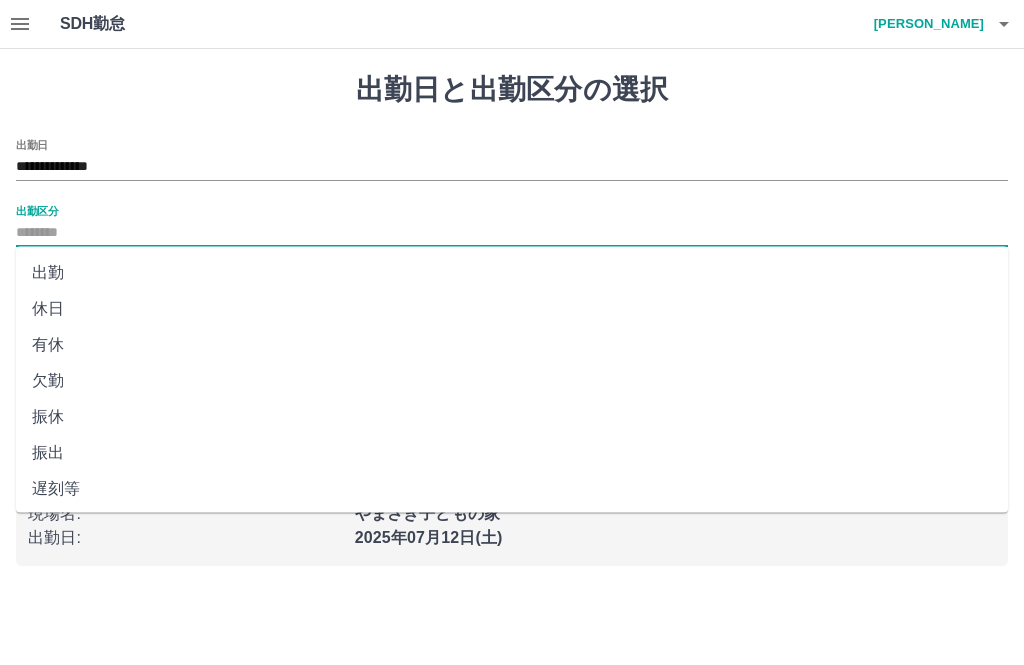 click on "出勤" at bounding box center (512, 273) 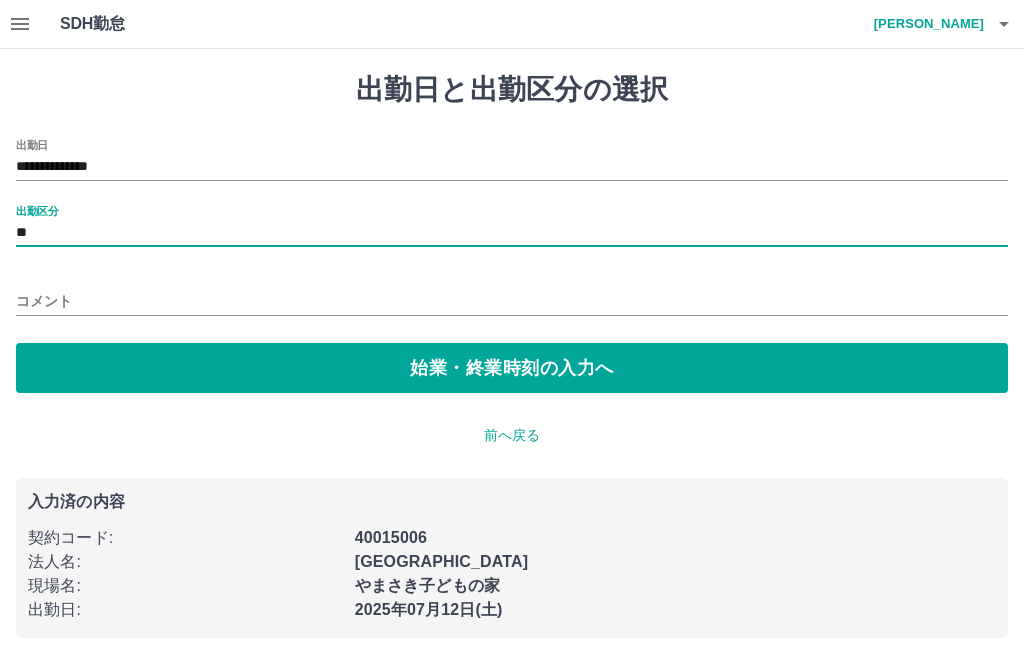 click on "始業・終業時刻の入力へ" at bounding box center (512, 368) 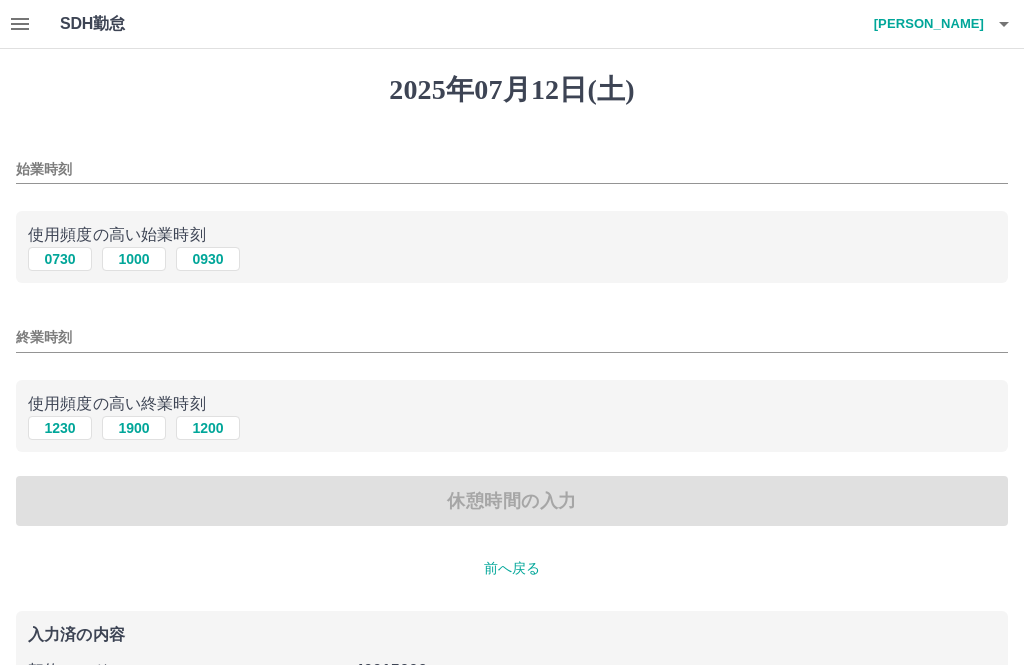 click on "始業時刻" at bounding box center [512, 169] 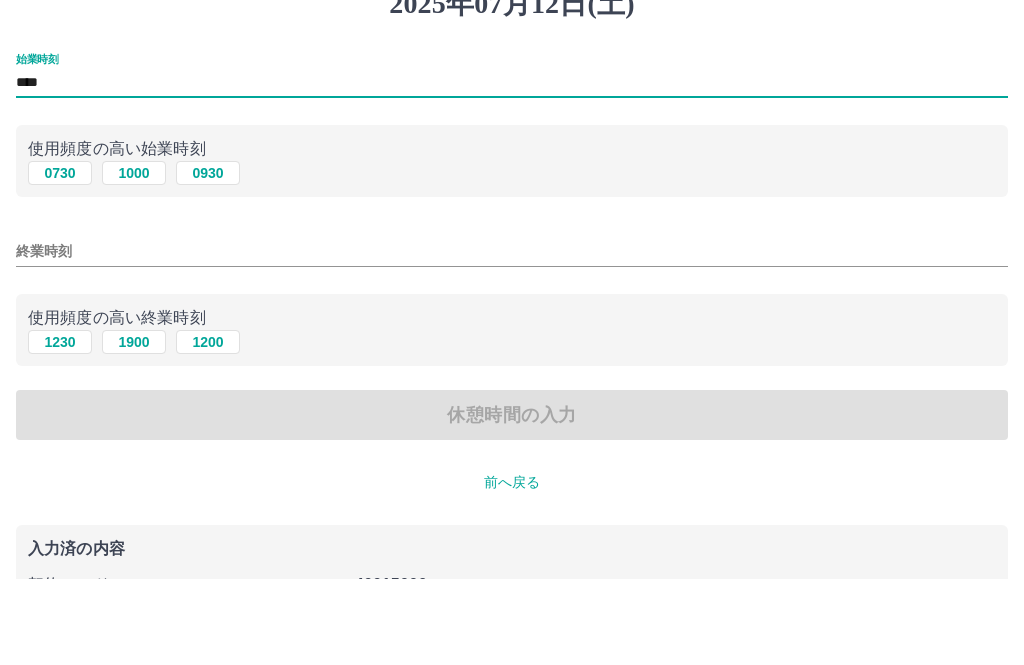 type on "****" 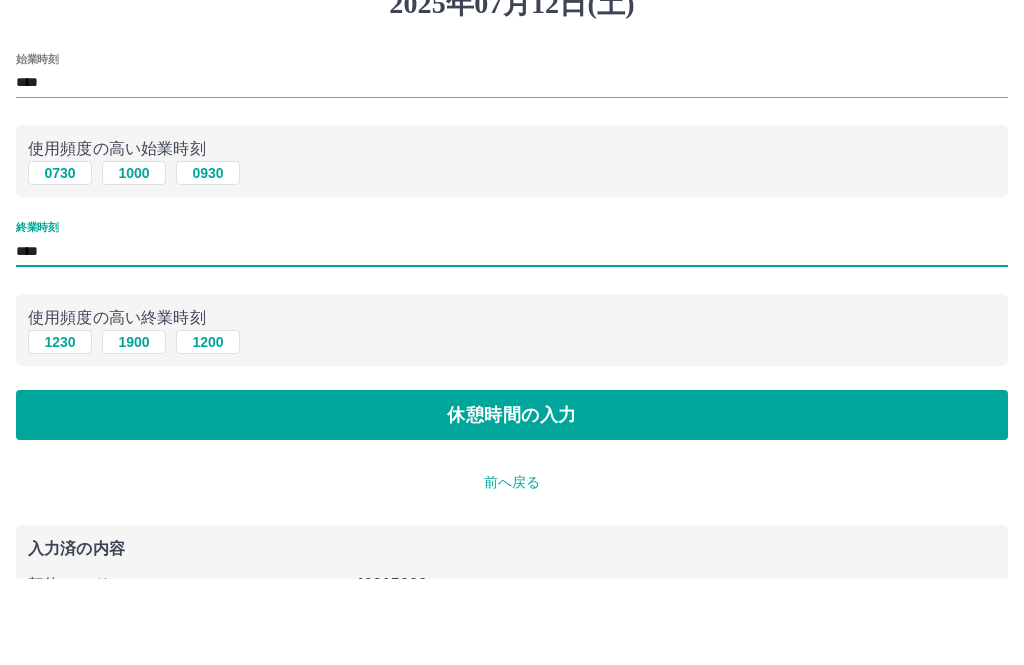 scroll, scrollTop: 86, scrollLeft: 0, axis: vertical 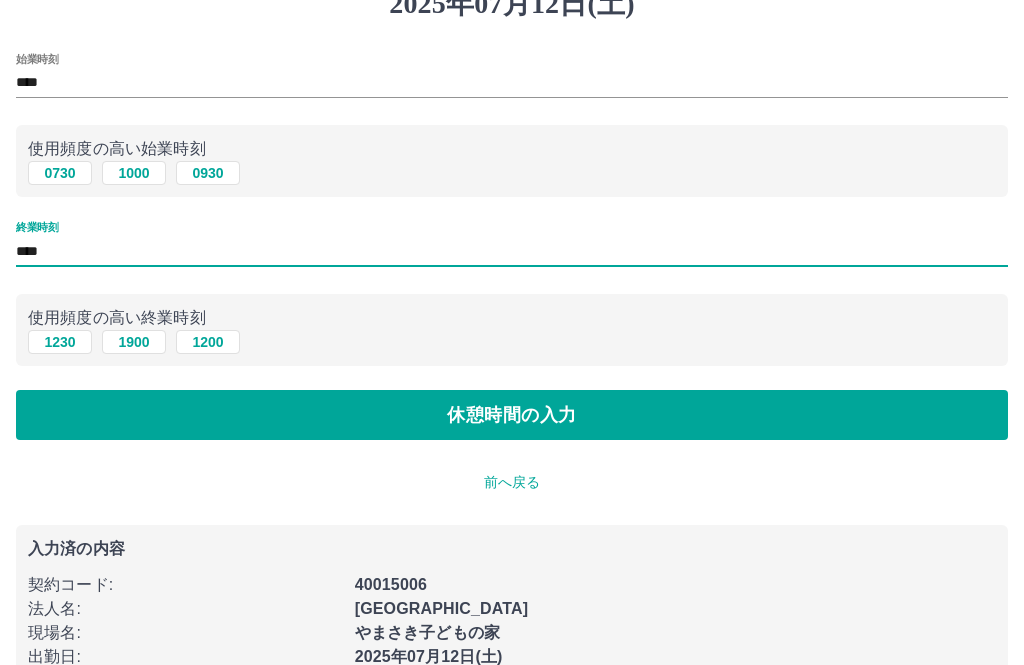 type on "****" 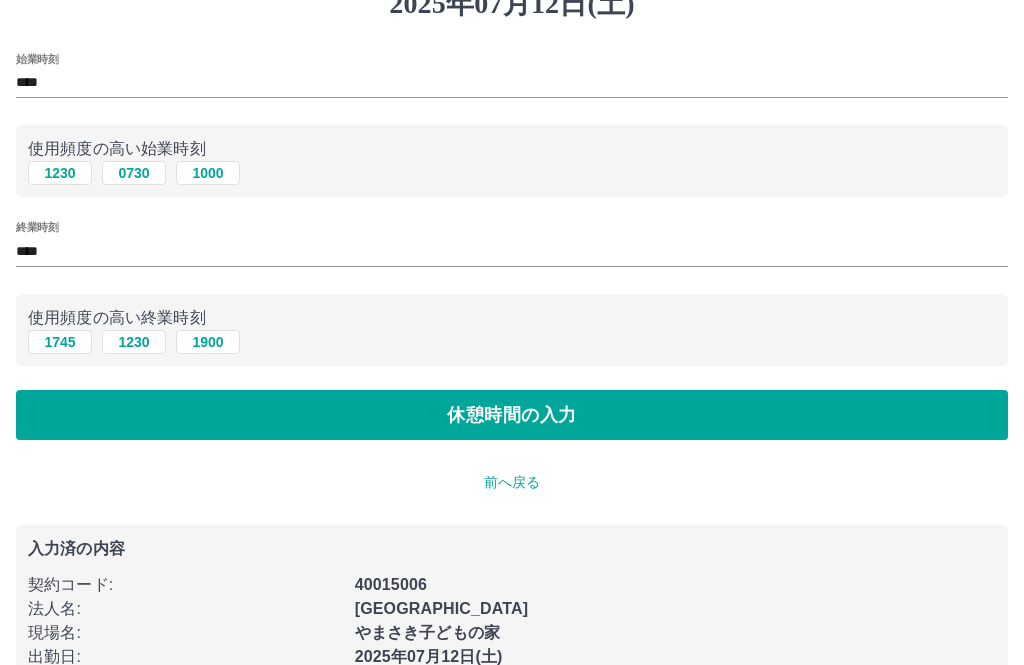scroll, scrollTop: 0, scrollLeft: 0, axis: both 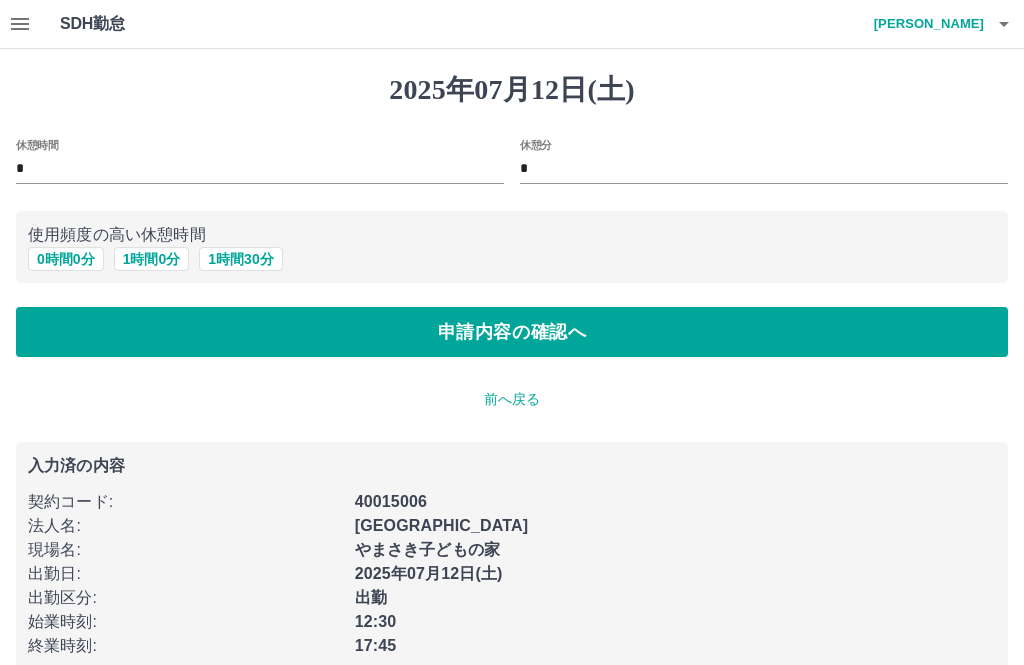 click on "申請内容の確認へ" at bounding box center (512, 332) 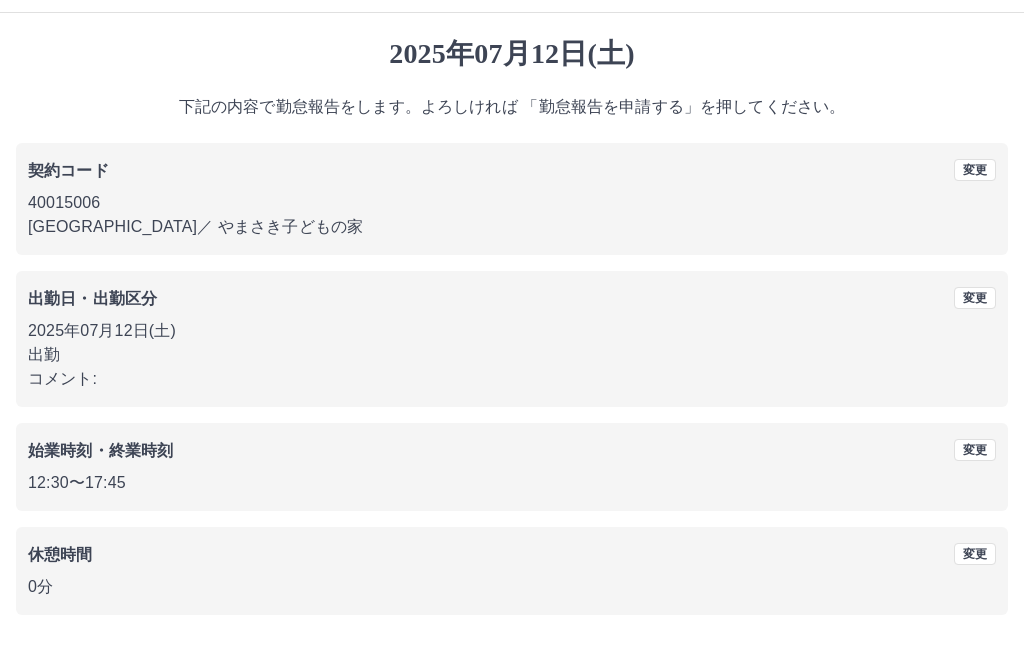 scroll, scrollTop: 19, scrollLeft: 0, axis: vertical 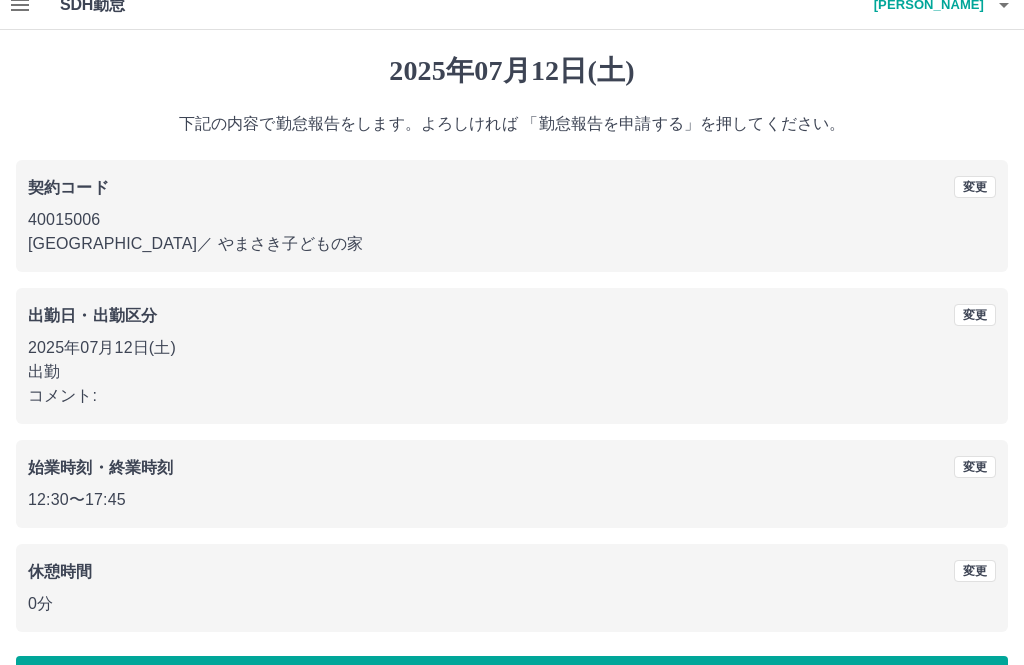 click on "勤怠報告を申請する" at bounding box center [512, 681] 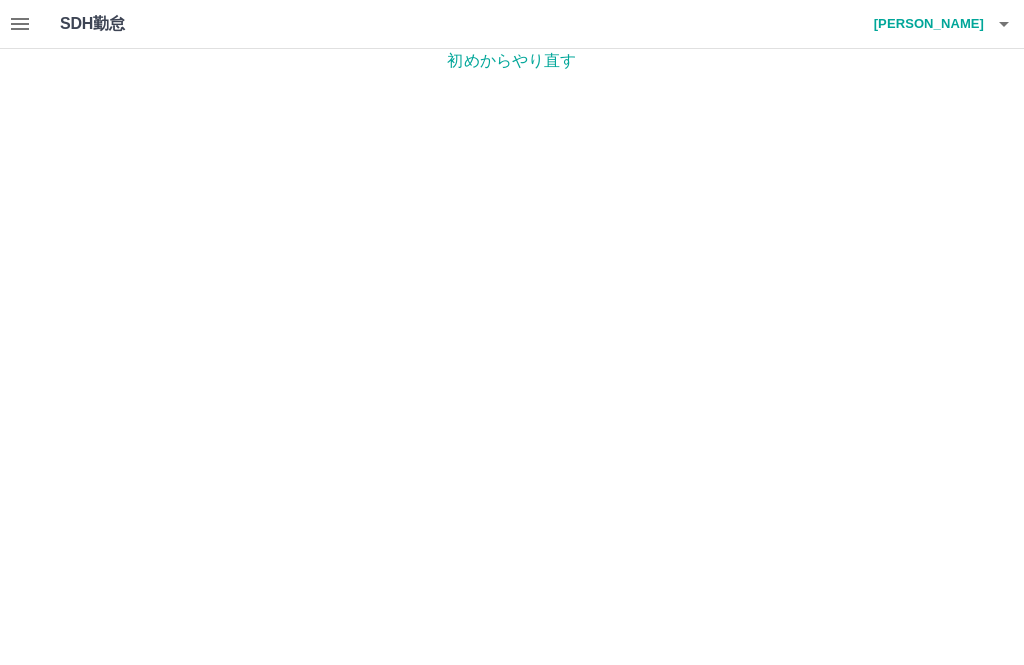scroll, scrollTop: 0, scrollLeft: 0, axis: both 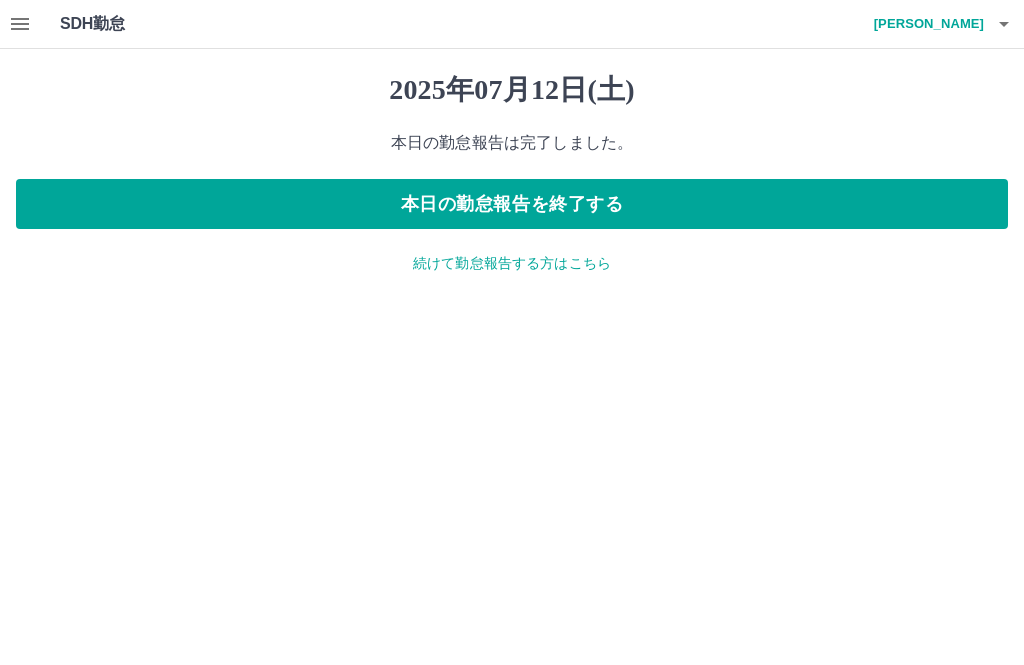 click on "SDH勤怠 井上　比奈子 2025年07月12日(土) 本日の勤怠報告は完了しました。 本日の勤怠報告を終了する 続けて勤怠報告する方はこちら SDH勤怠" at bounding box center [512, 149] 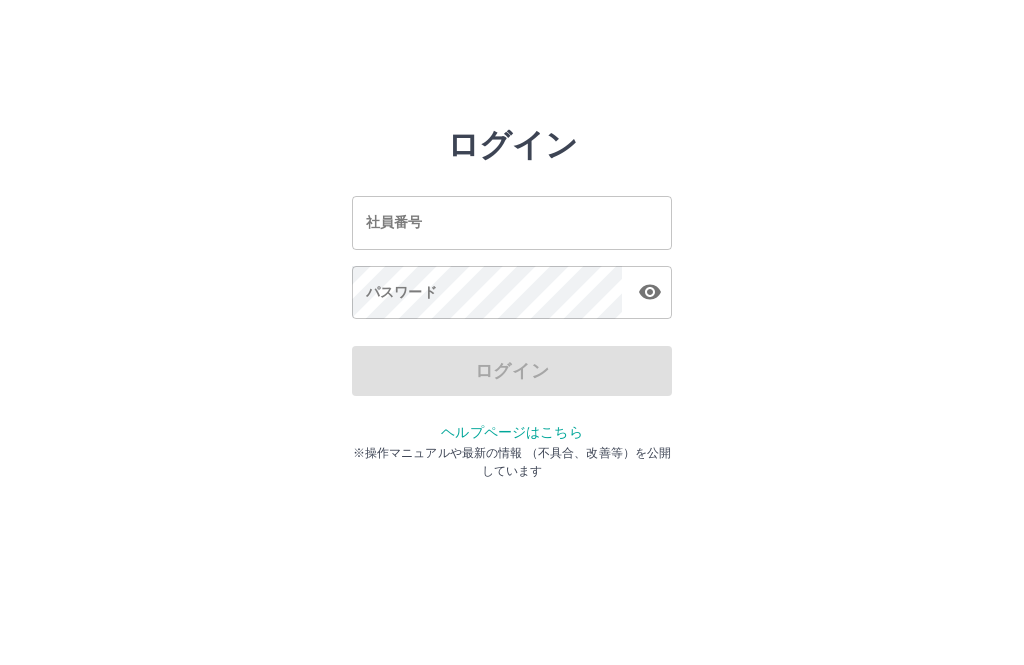 scroll, scrollTop: 0, scrollLeft: 0, axis: both 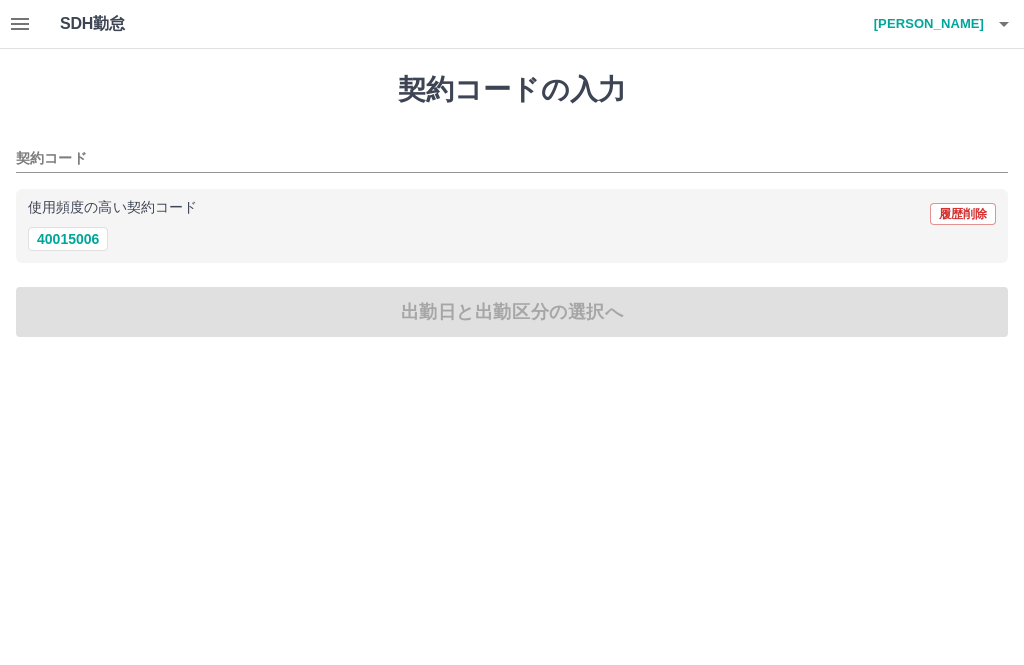 click on "[PERSON_NAME]" at bounding box center [924, 24] 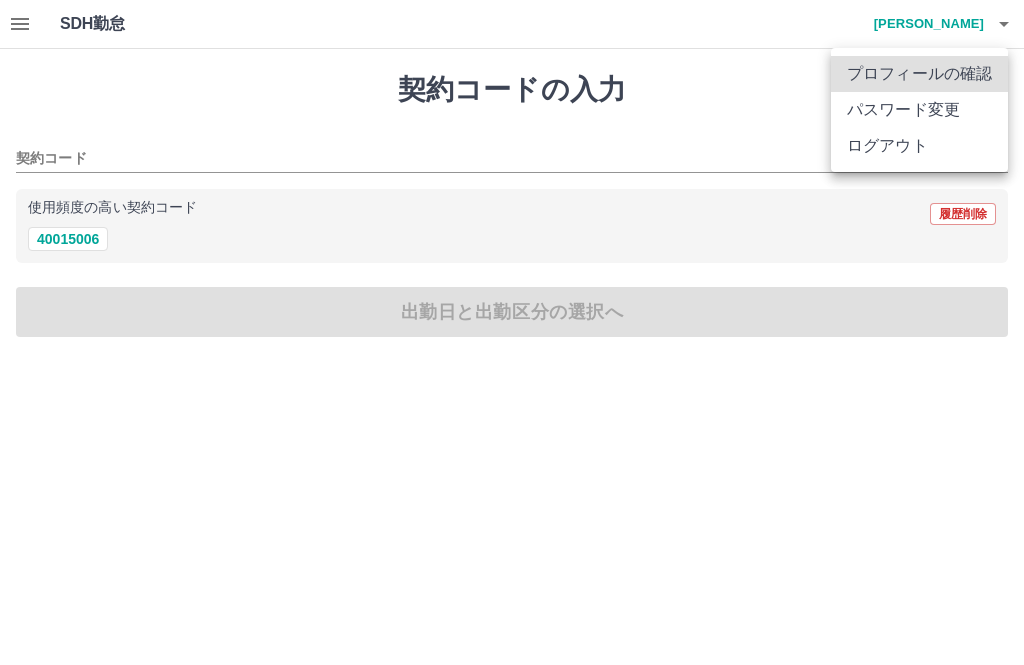 click on "ログアウト" at bounding box center [919, 146] 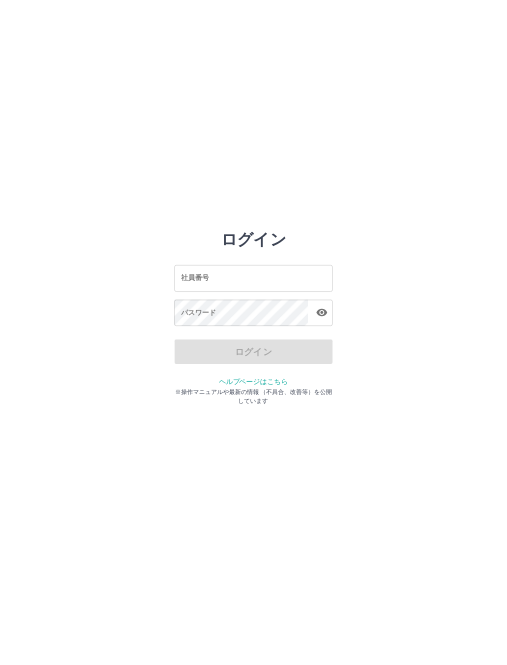 scroll, scrollTop: 0, scrollLeft: 0, axis: both 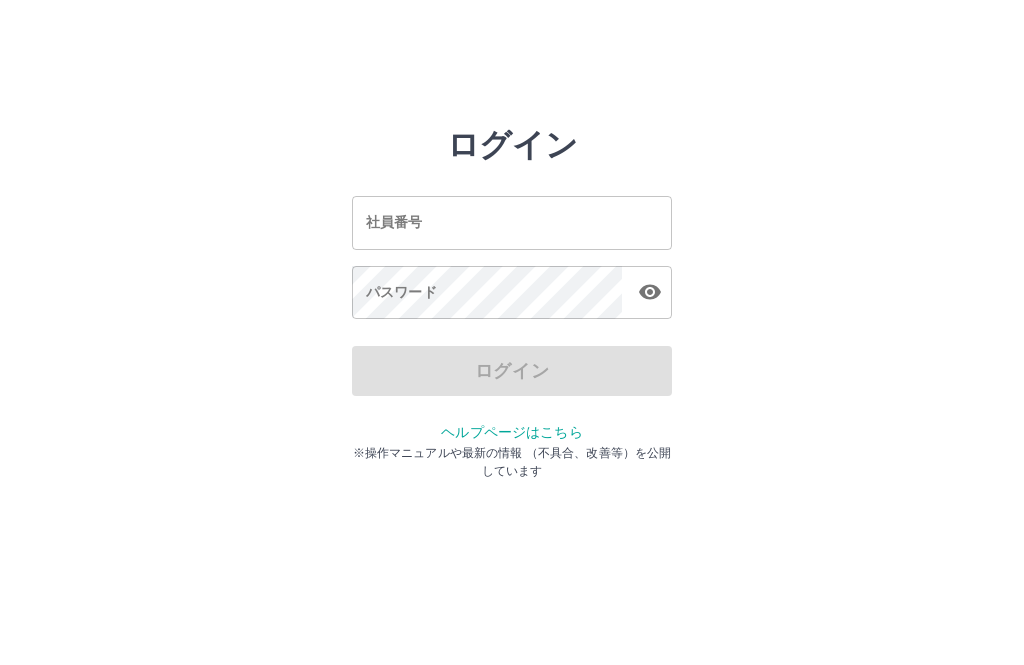 click on "社員番号" at bounding box center [512, 222] 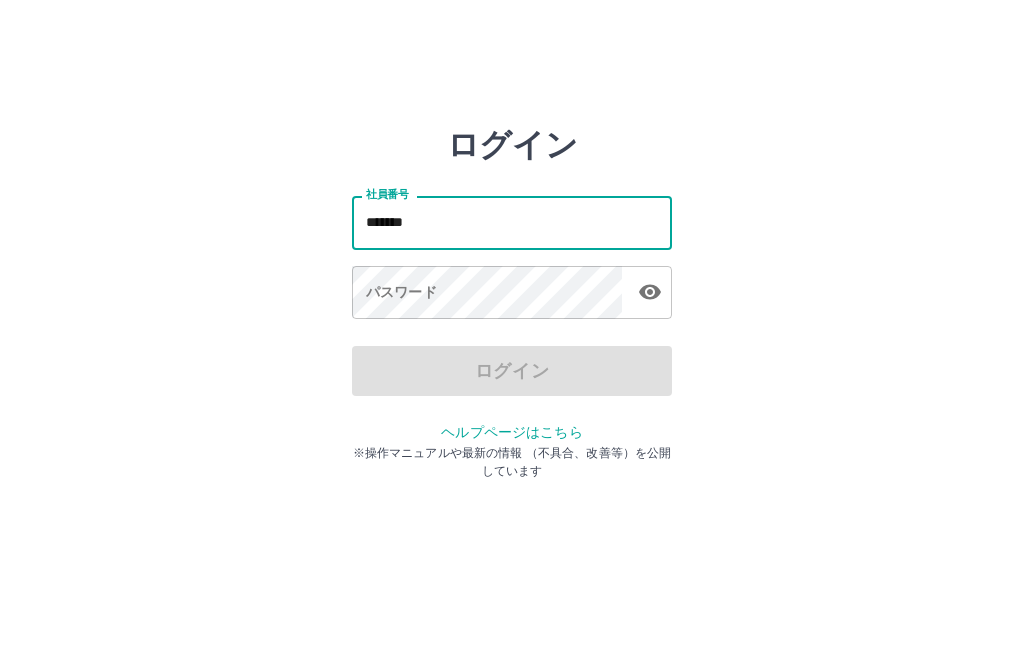 type on "*******" 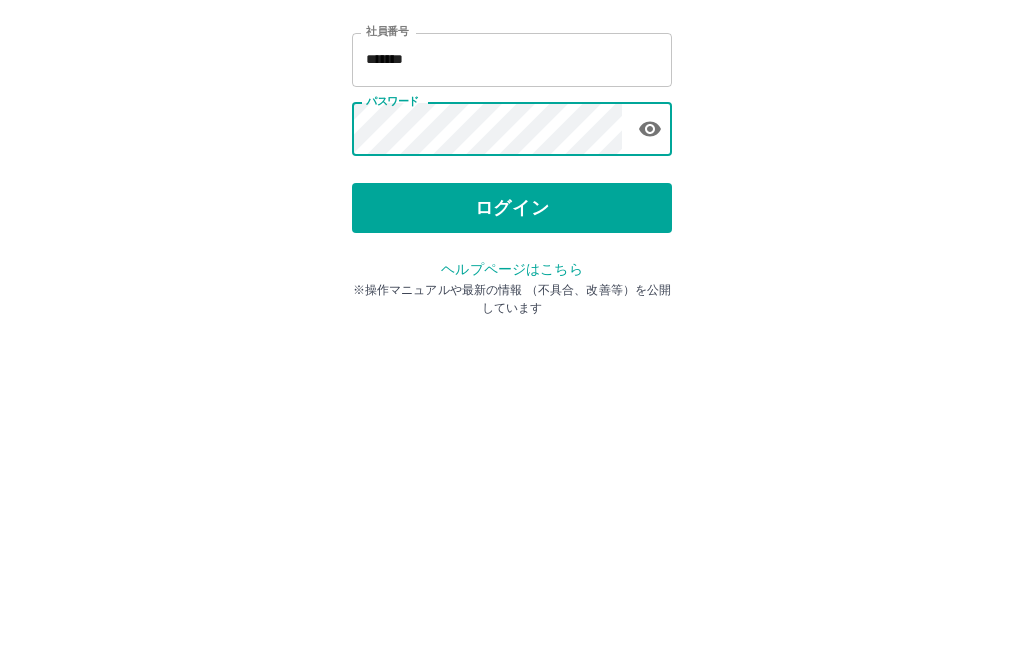 click on "ログイン" at bounding box center (512, 371) 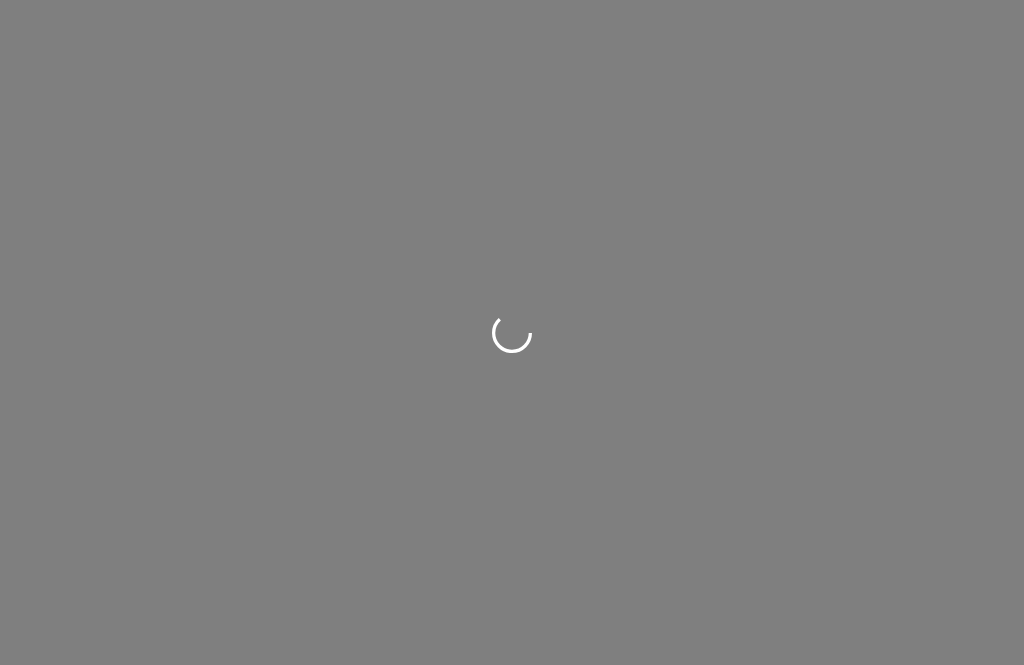 scroll, scrollTop: 0, scrollLeft: 0, axis: both 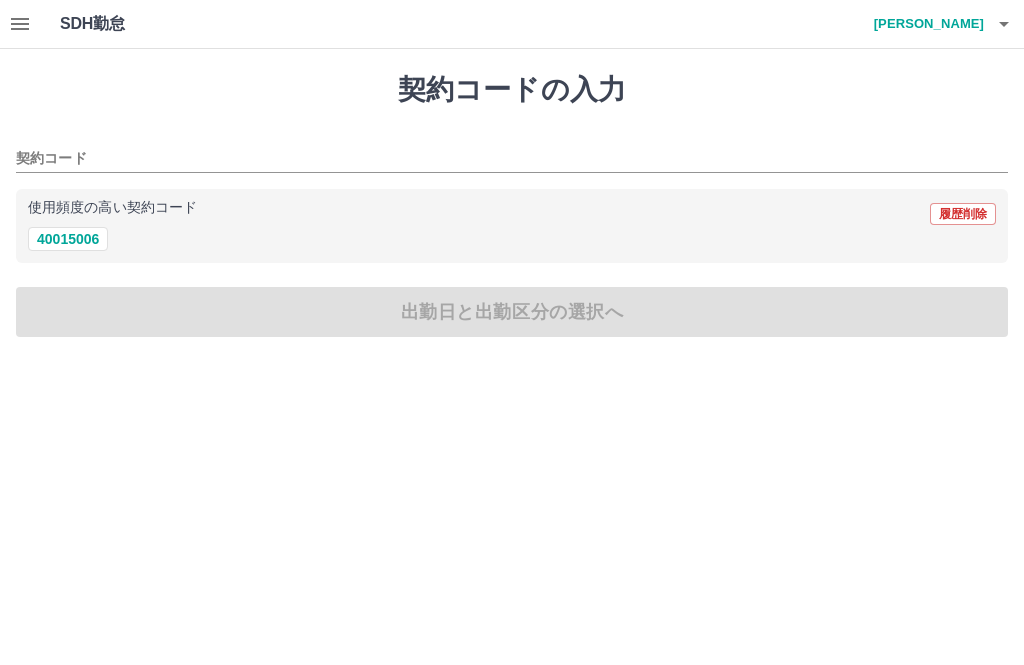 click on "40015006" at bounding box center (68, 239) 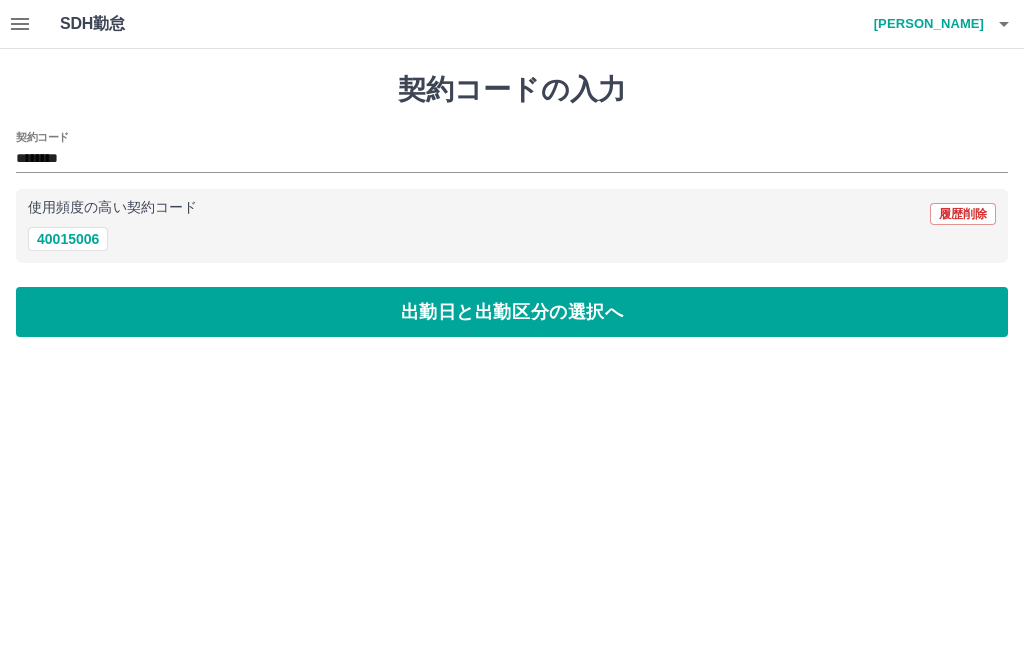 click on "出勤日と出勤区分の選択へ" at bounding box center (512, 312) 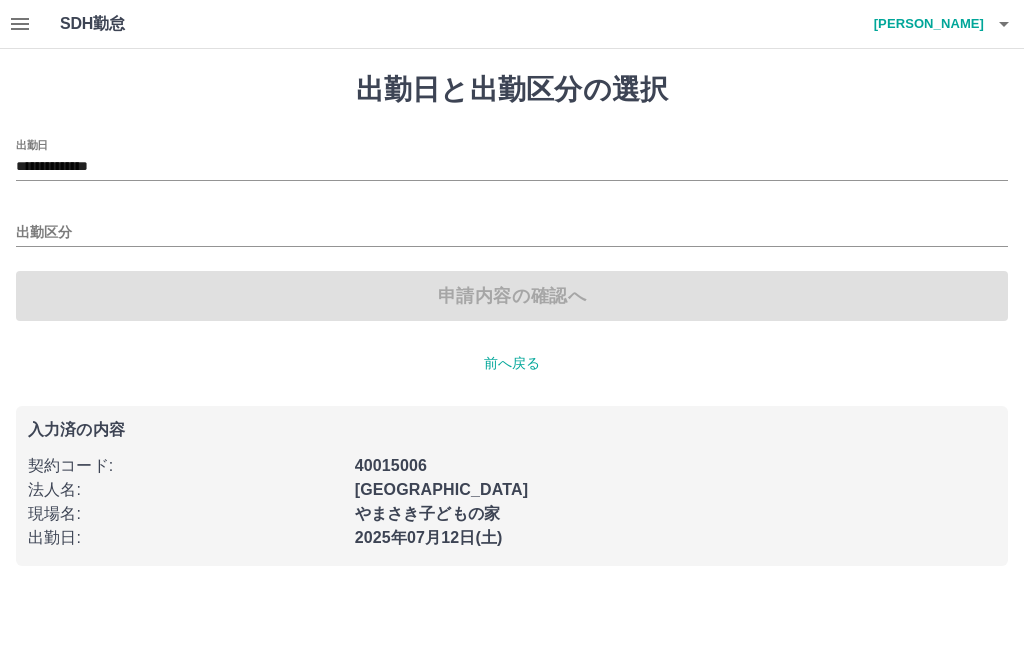 click on "**********" at bounding box center (512, 167) 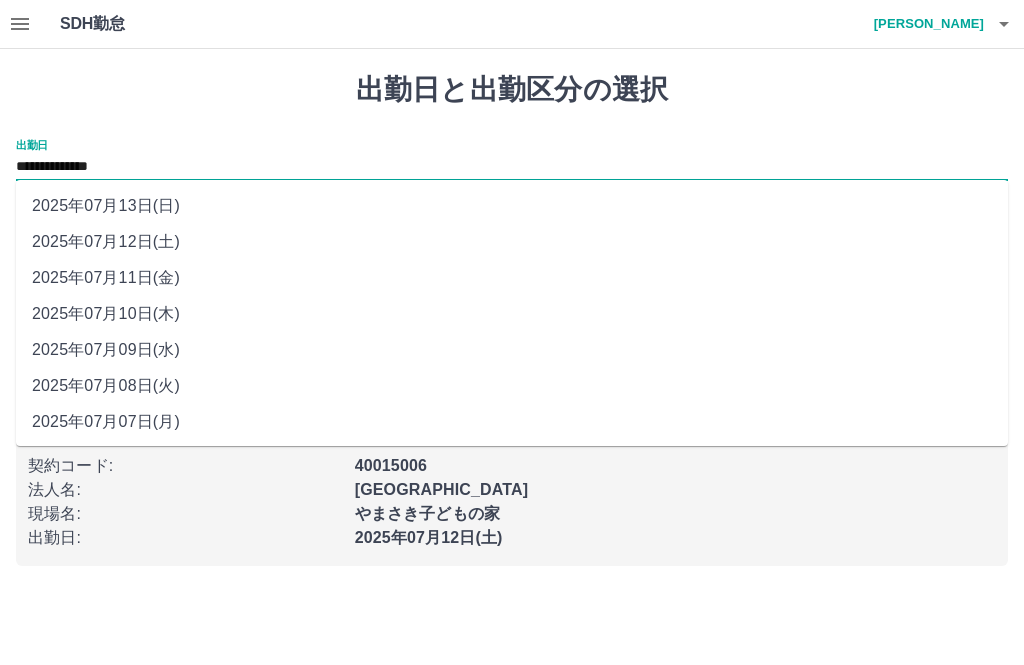 click on "2025年07月13日(日)" at bounding box center (512, 206) 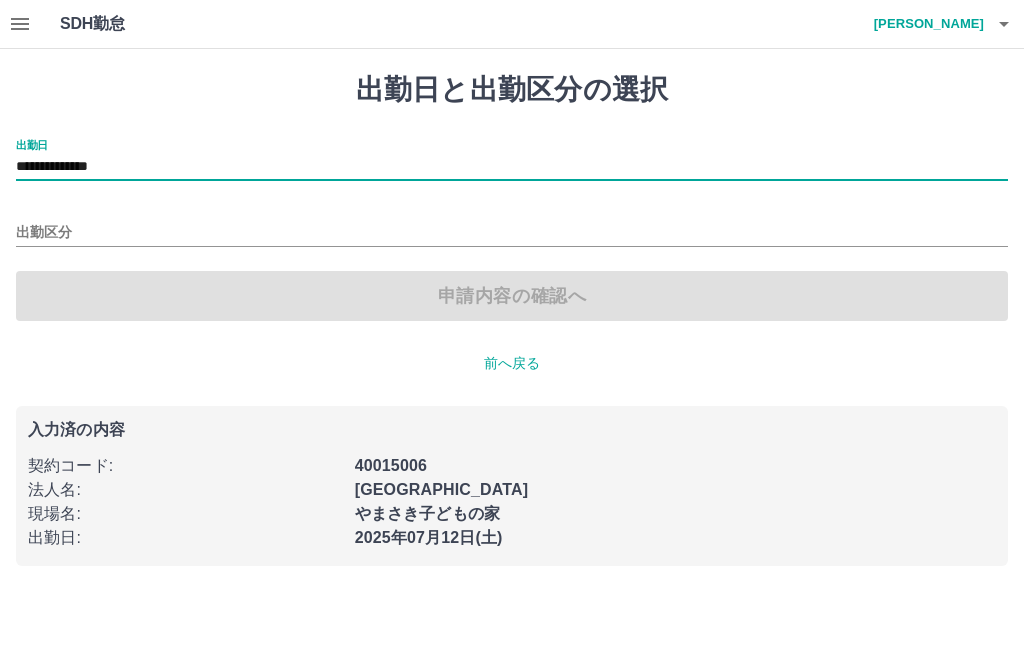 click on "出勤区分" at bounding box center [512, 233] 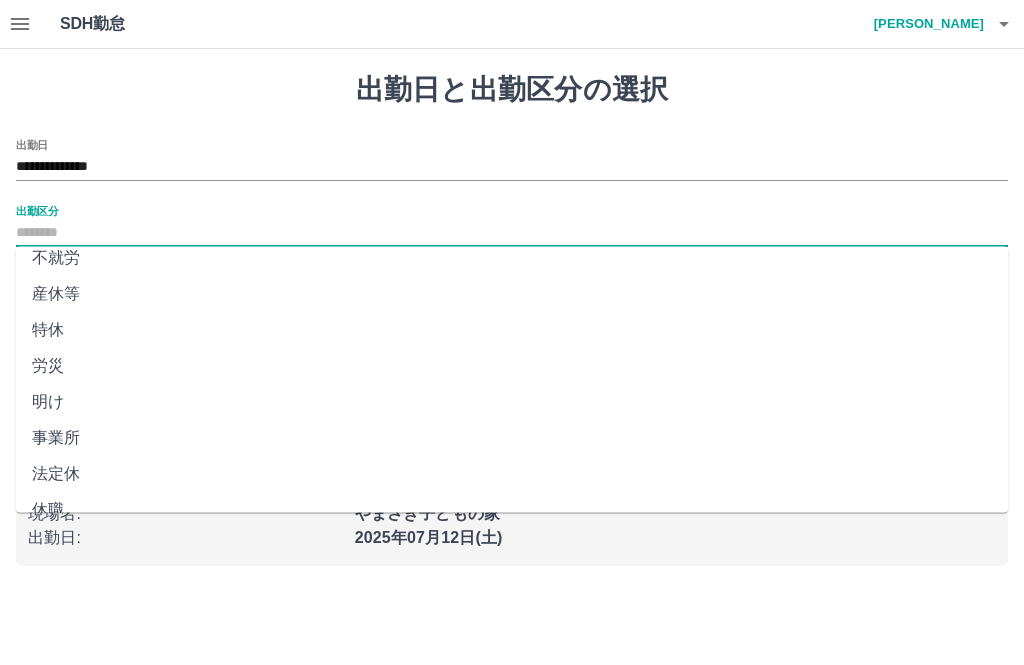 scroll, scrollTop: 372, scrollLeft: 0, axis: vertical 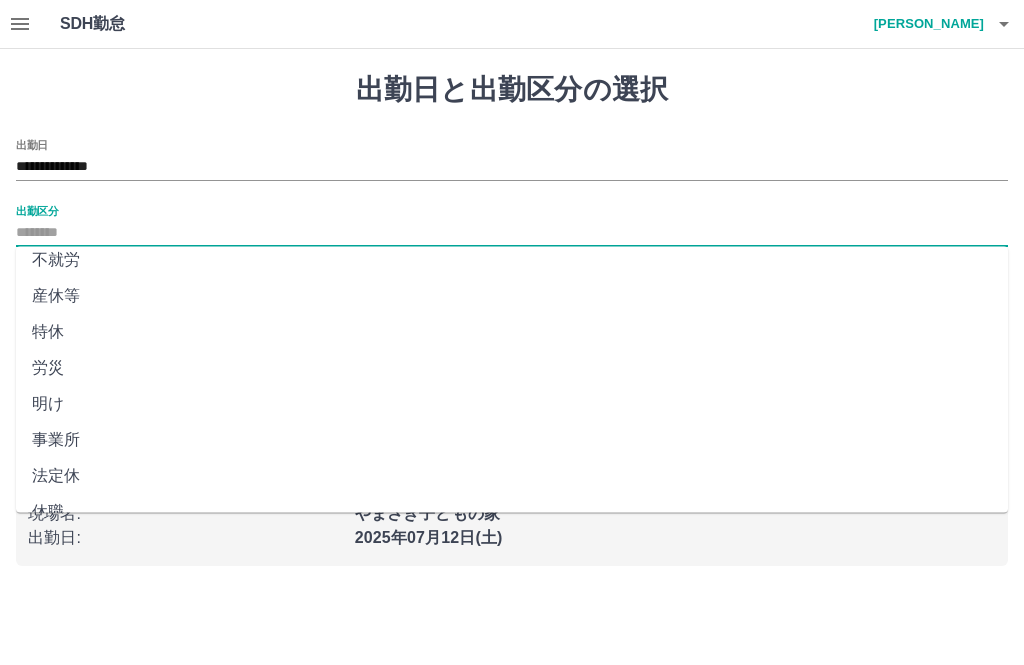 click on "法定休" at bounding box center [512, 477] 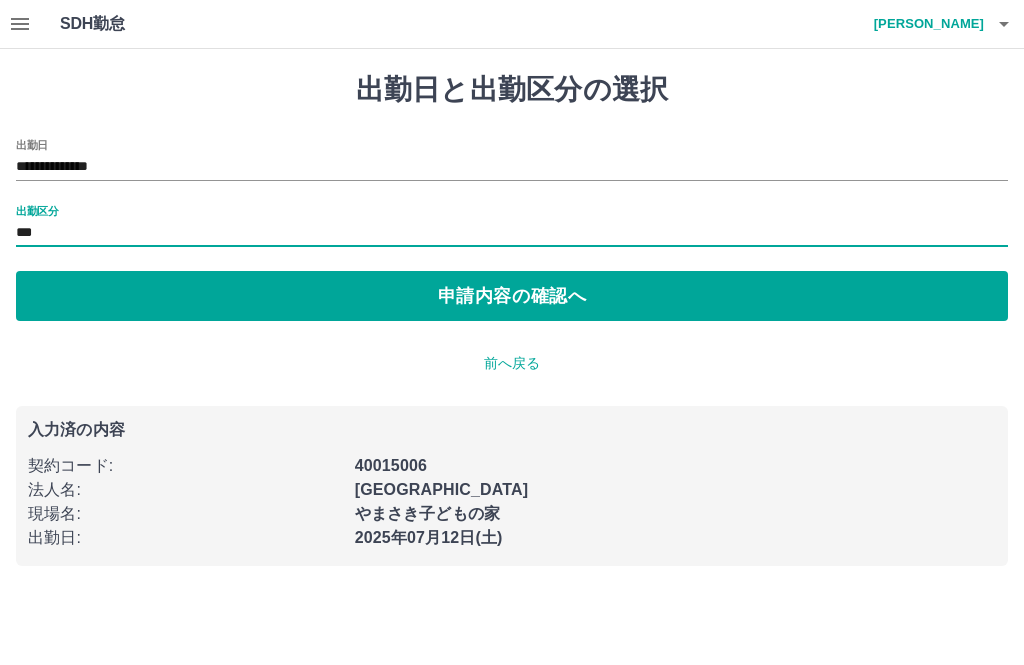 click on "申請内容の確認へ" at bounding box center [512, 296] 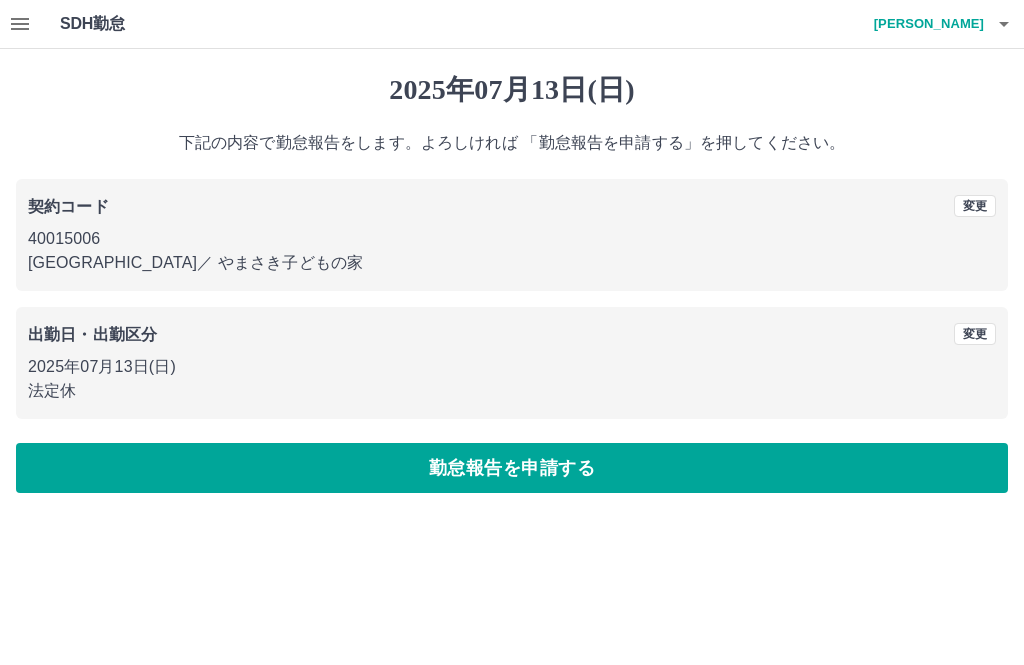 click on "勤怠報告を申請する" at bounding box center (512, 468) 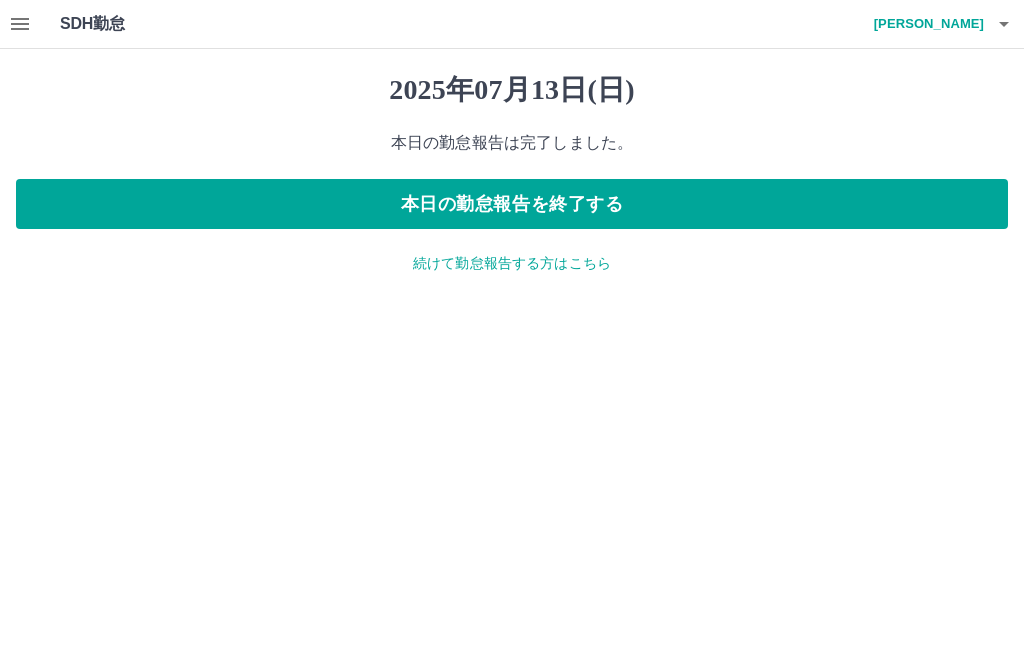 click on "本日の勤怠報告を終了する" at bounding box center [512, 204] 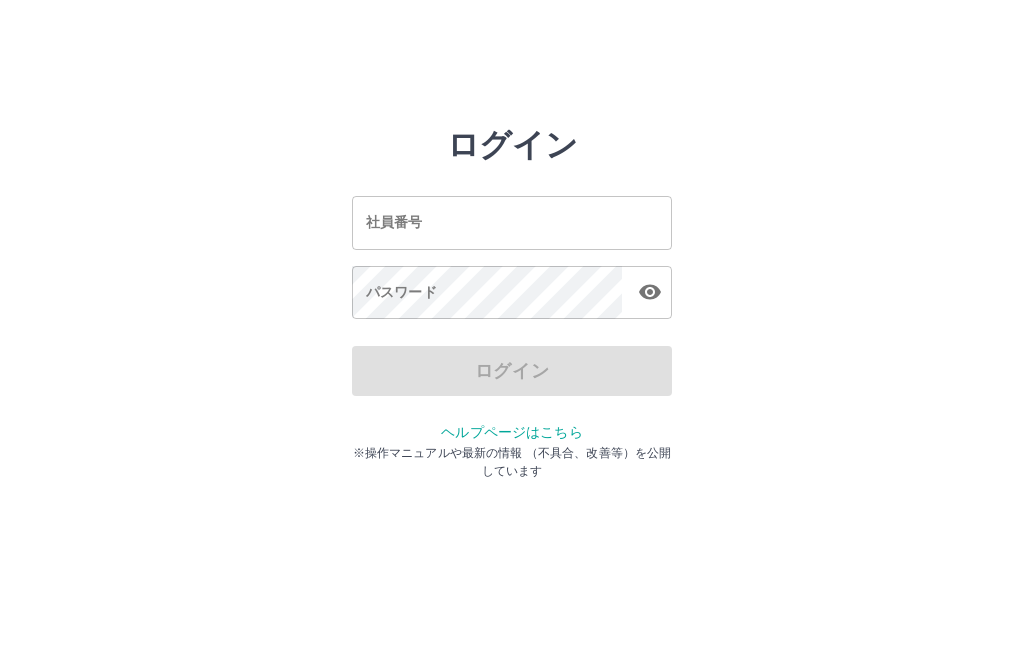 scroll, scrollTop: 0, scrollLeft: 0, axis: both 